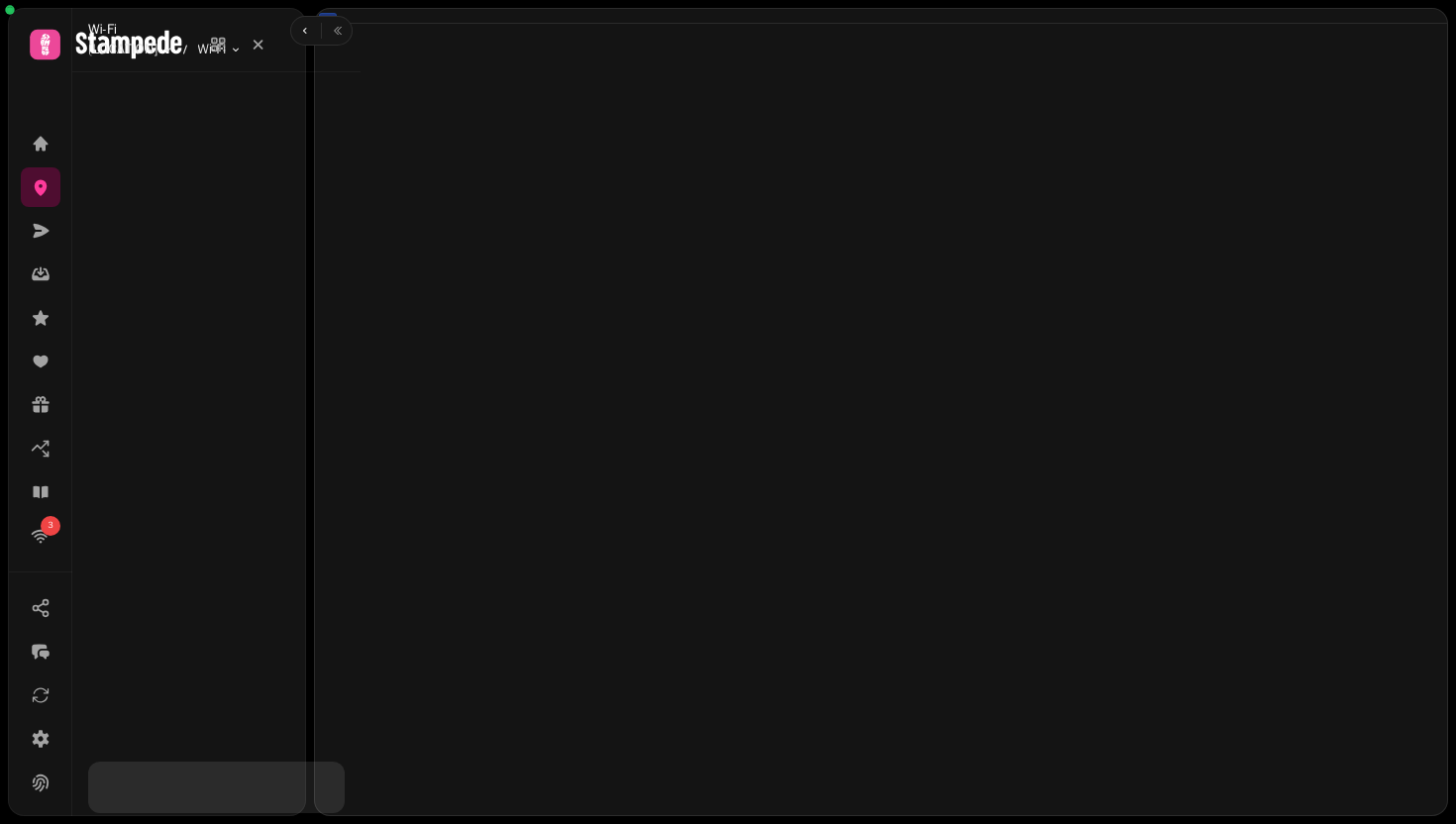 scroll, scrollTop: 0, scrollLeft: 0, axis: both 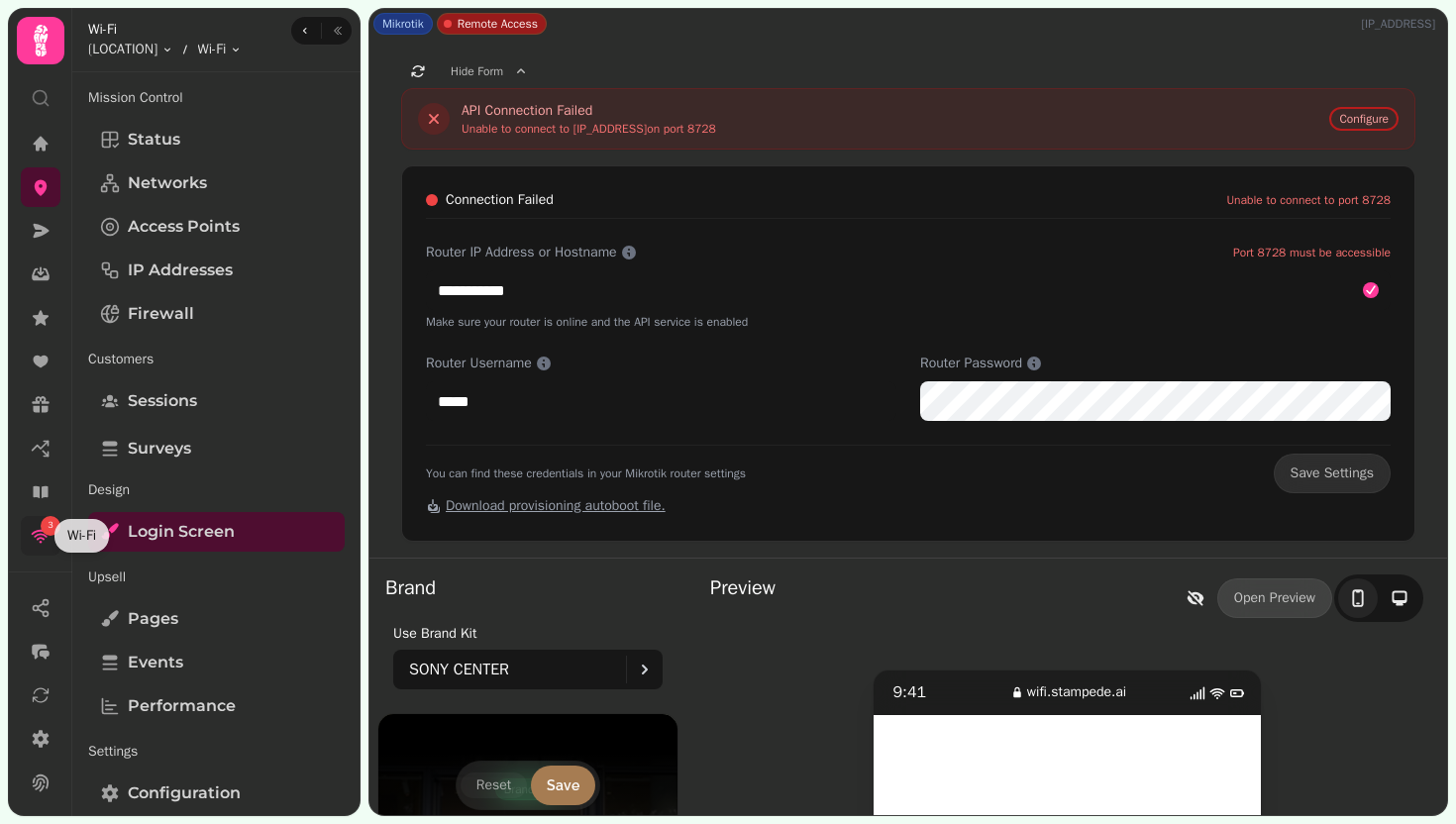 click 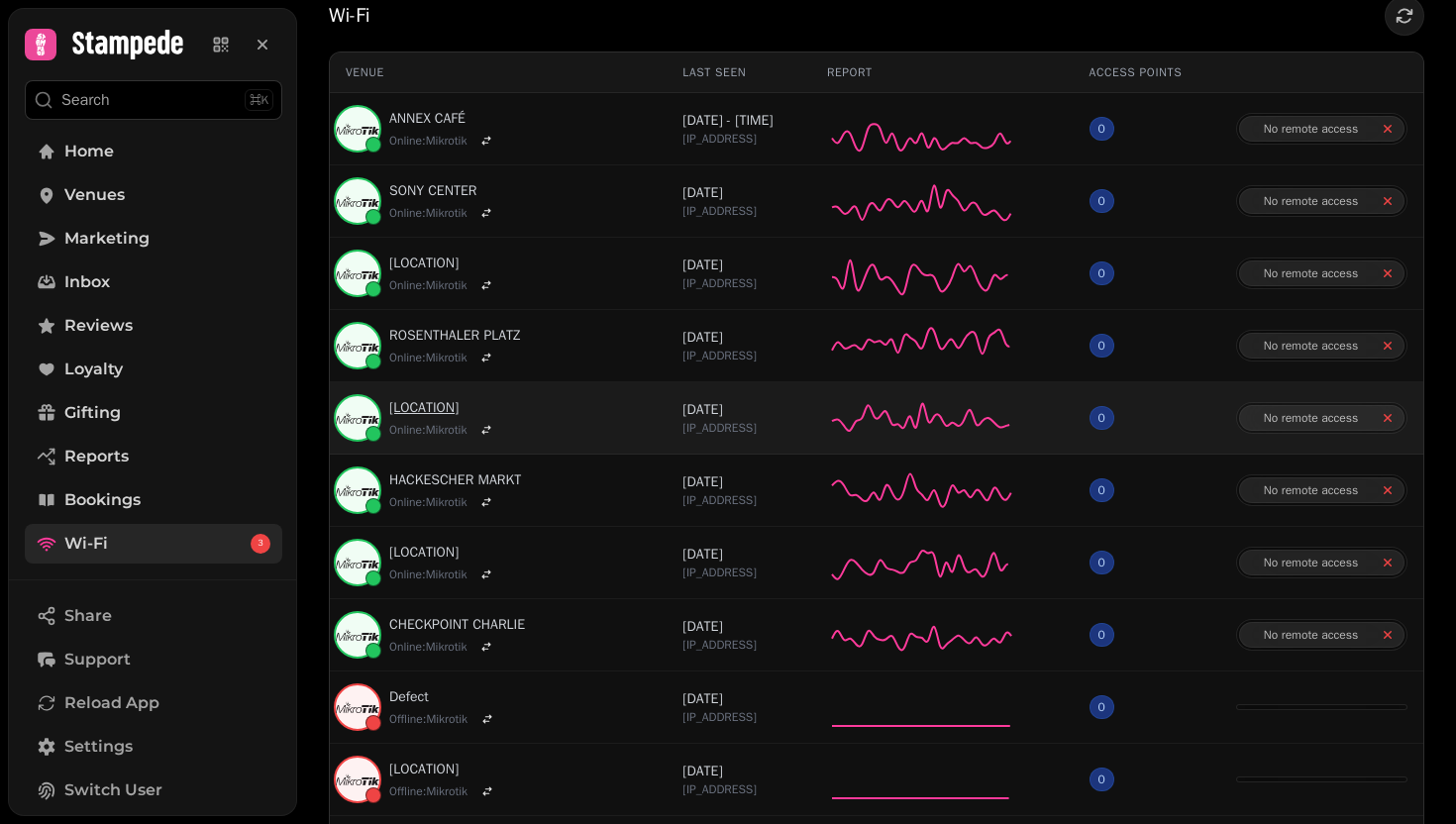 scroll, scrollTop: 159, scrollLeft: 0, axis: vertical 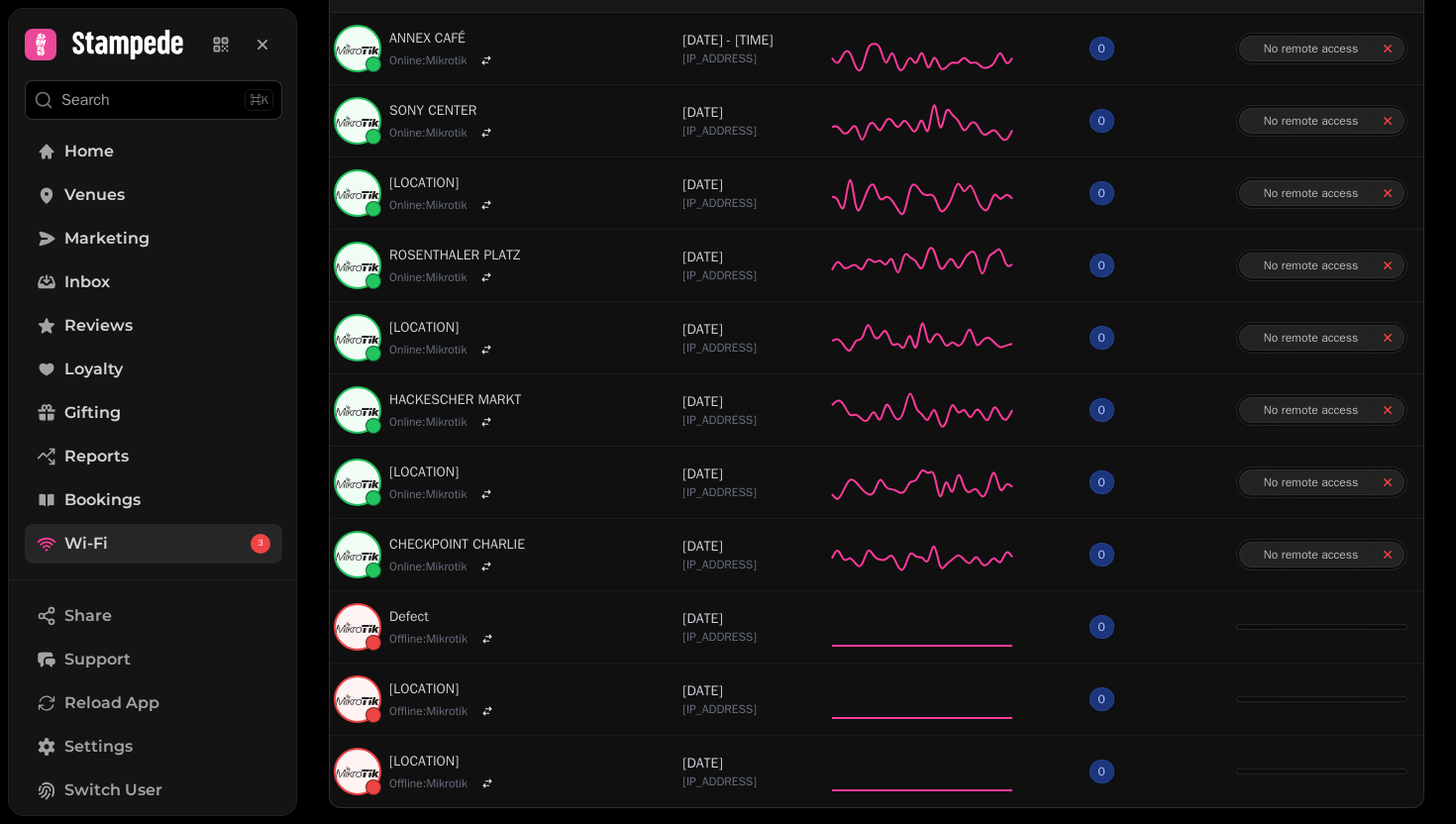 click on "Wi-Fi 3" at bounding box center [154, 544] 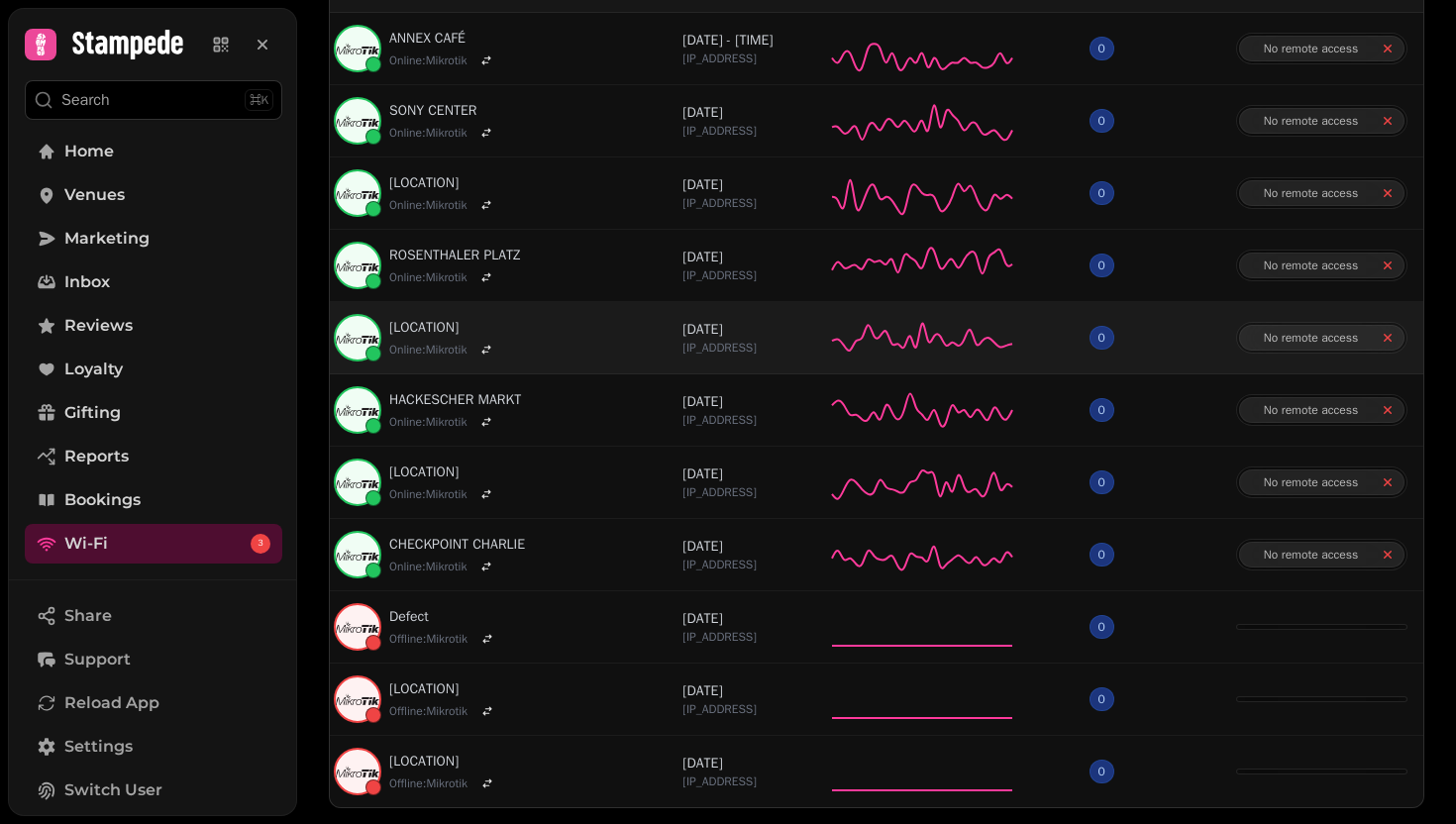 scroll, scrollTop: 0, scrollLeft: 0, axis: both 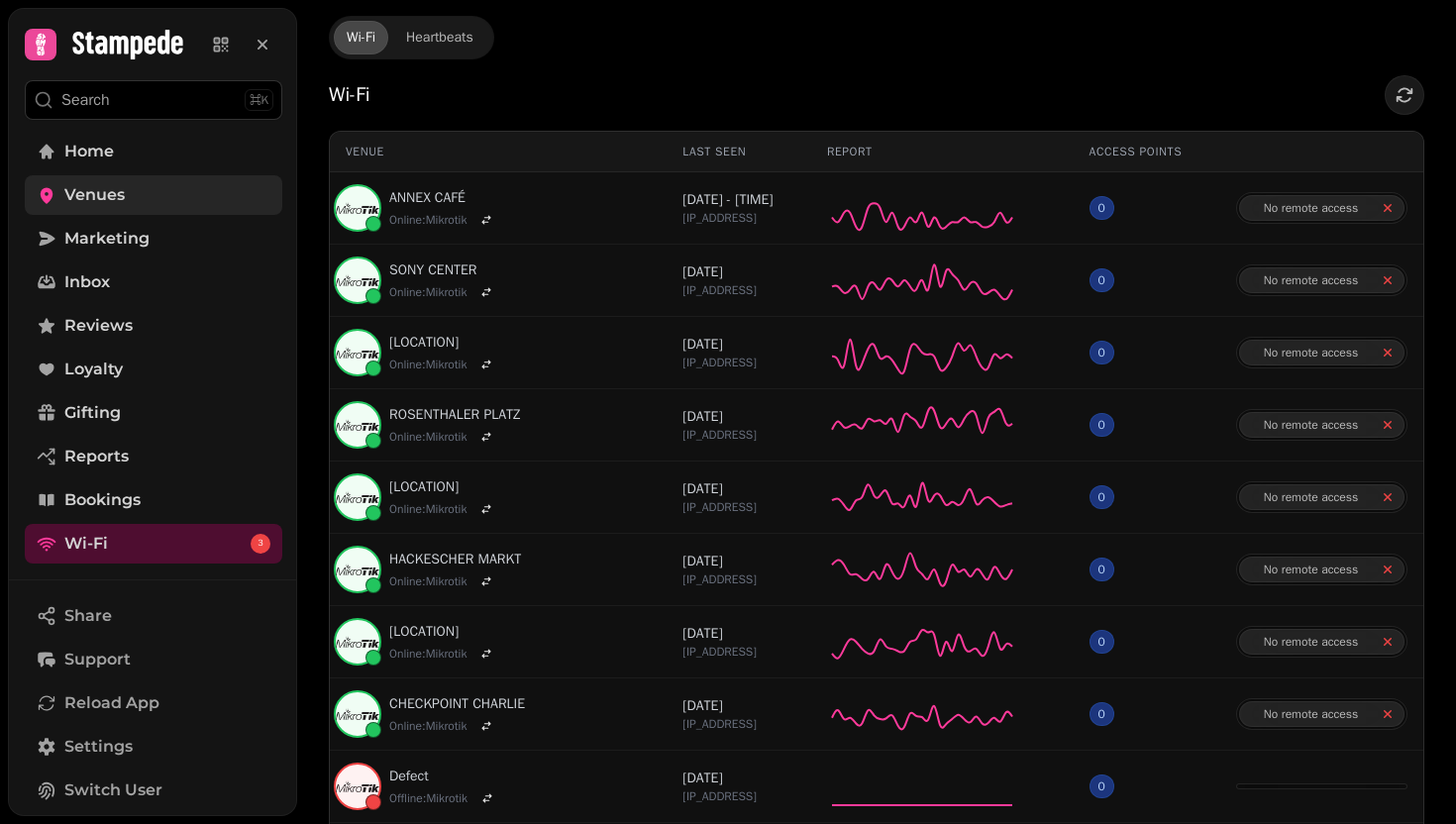 click on "Venues" at bounding box center (154, 195) 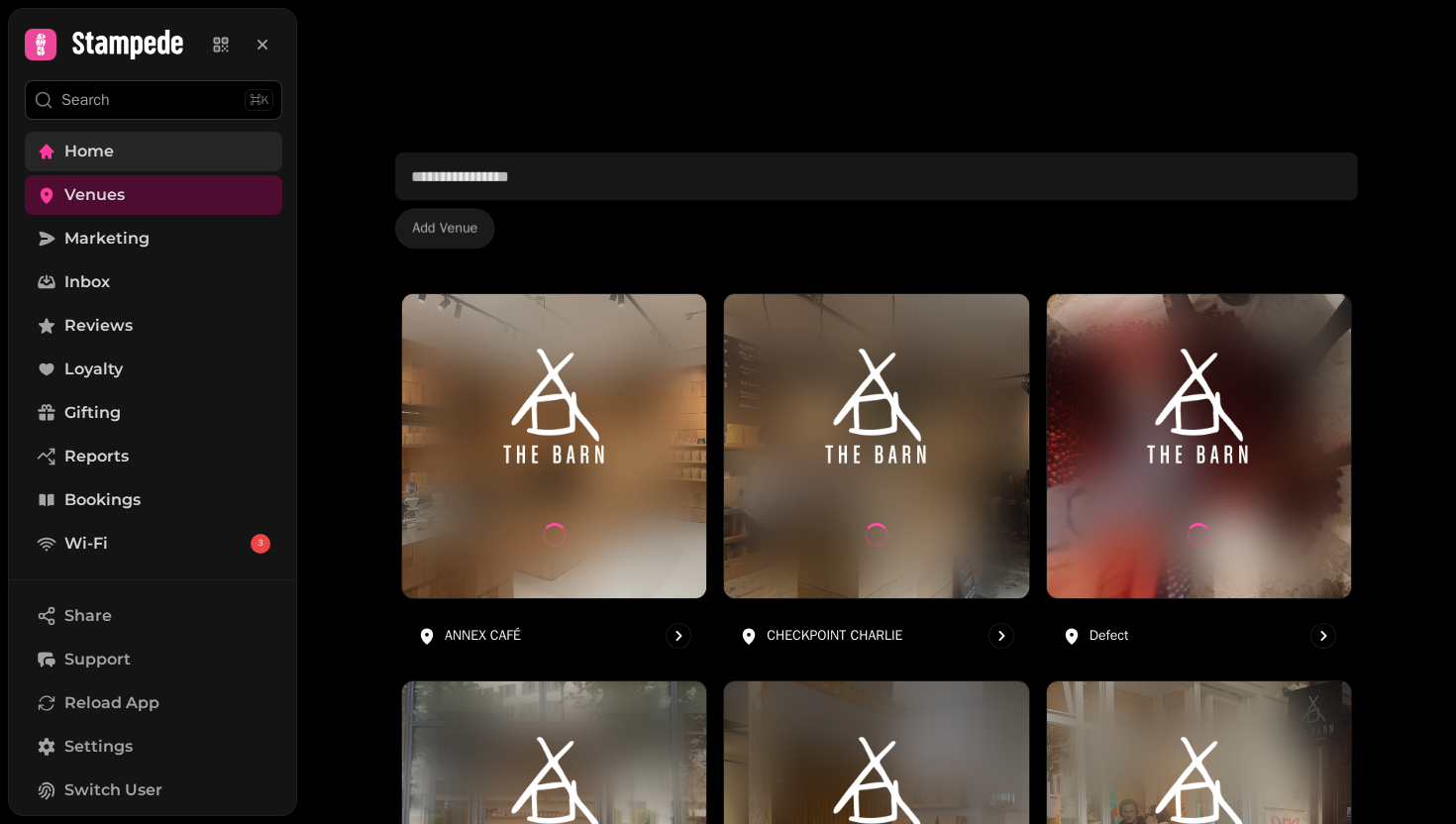 click on "Home" at bounding box center [154, 152] 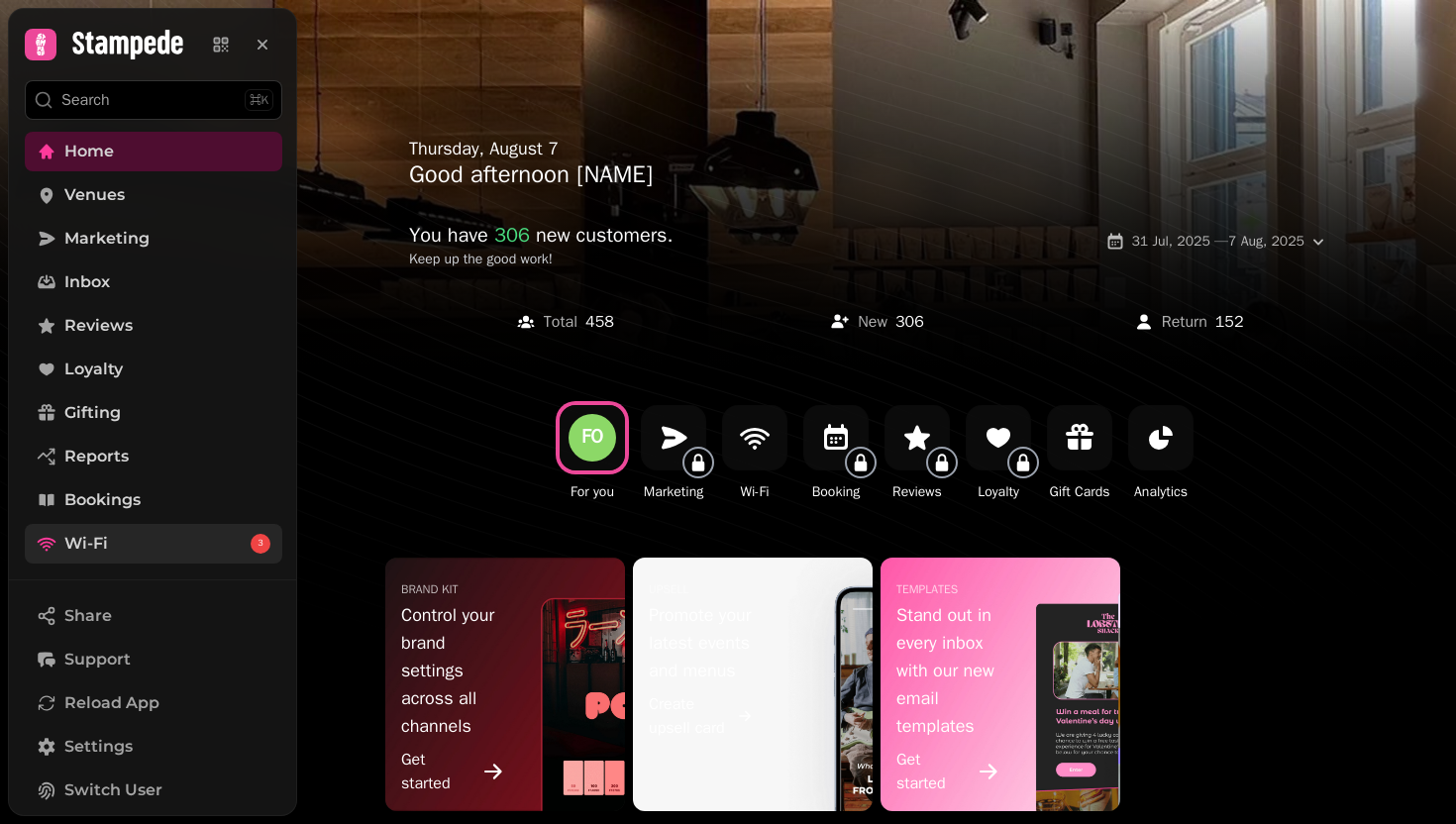 click on "Wi-Fi 3" at bounding box center (154, 544) 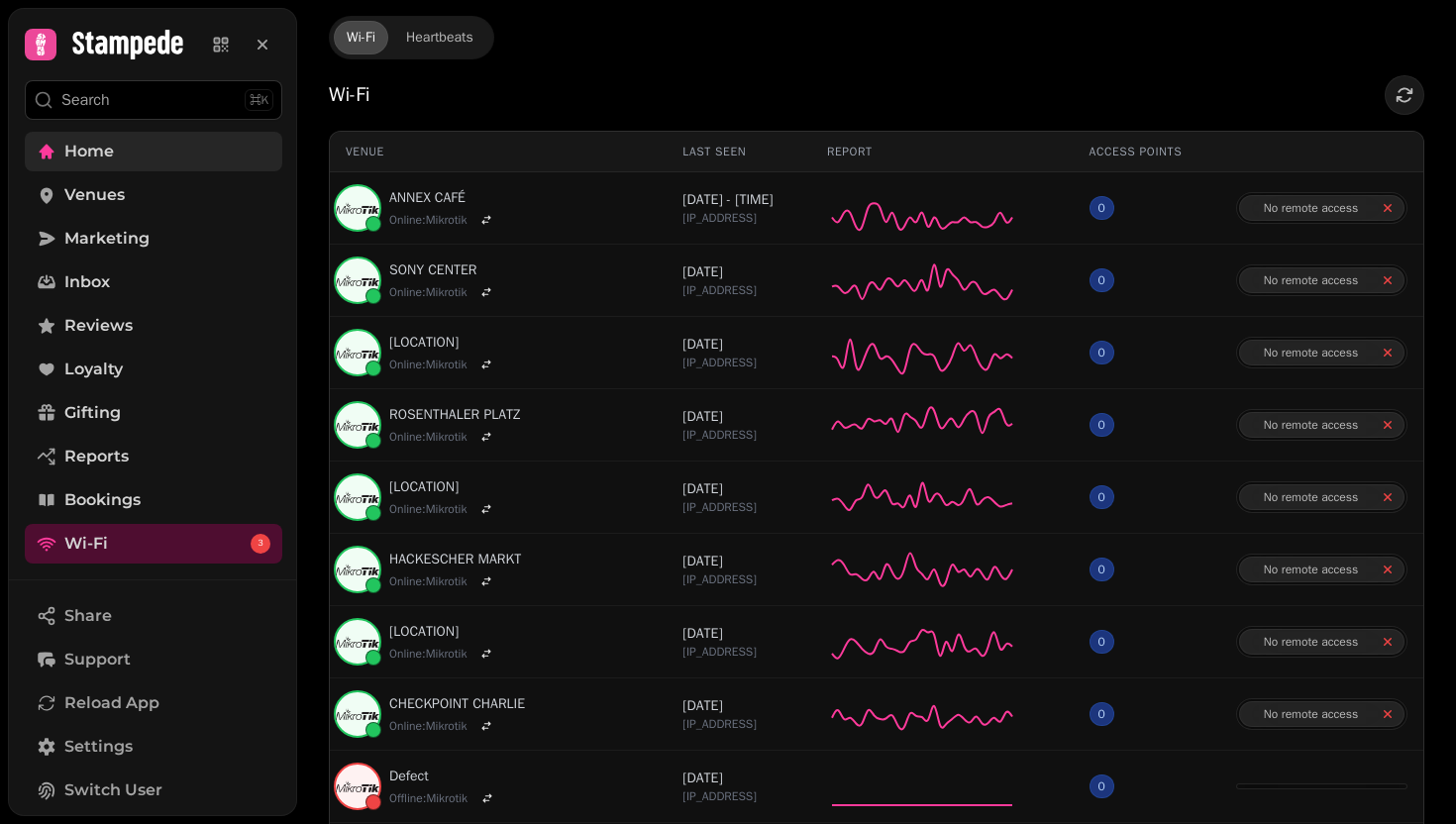 click on "Home" at bounding box center [154, 152] 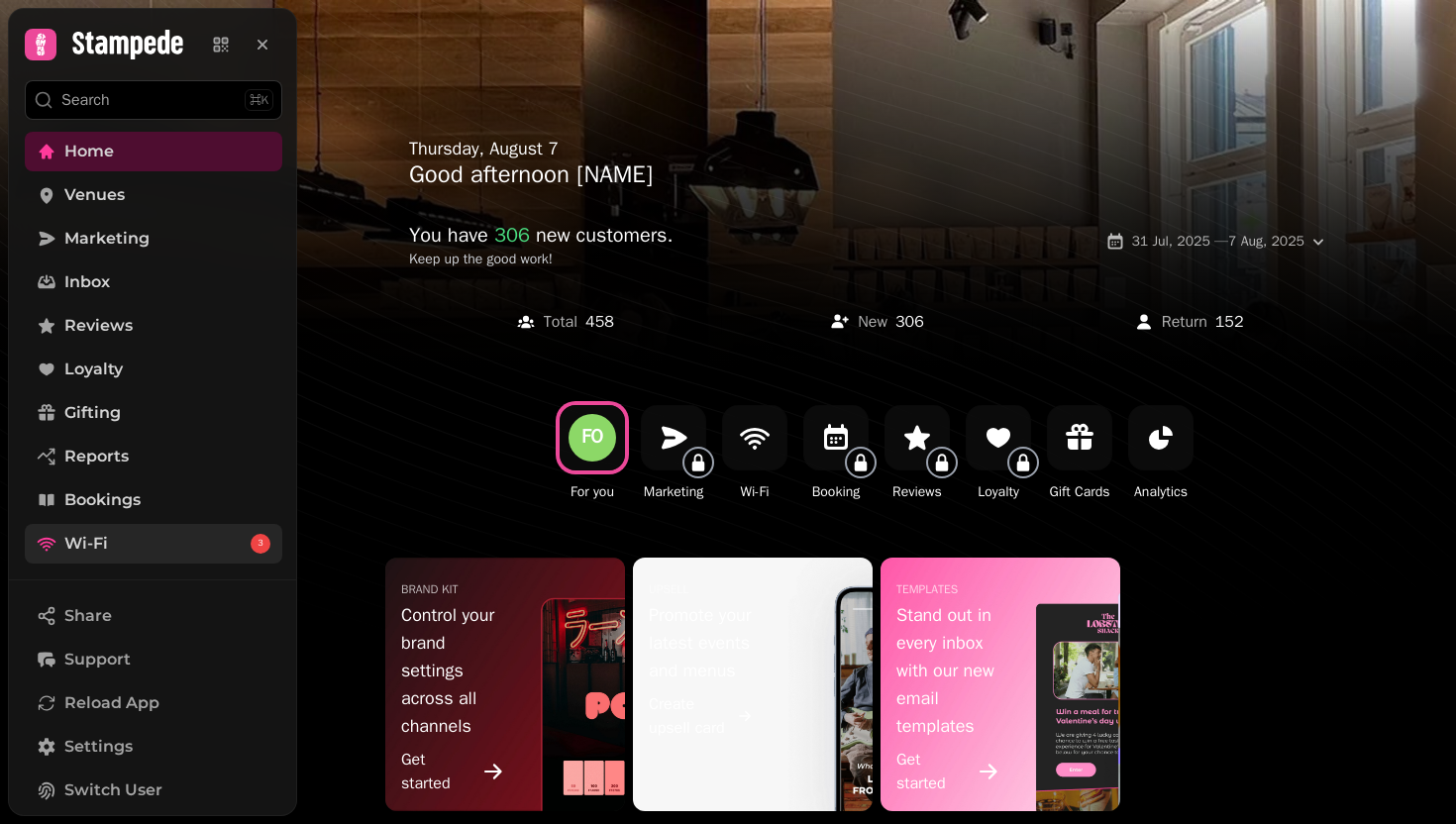 click on "Wi-Fi 3" at bounding box center [154, 544] 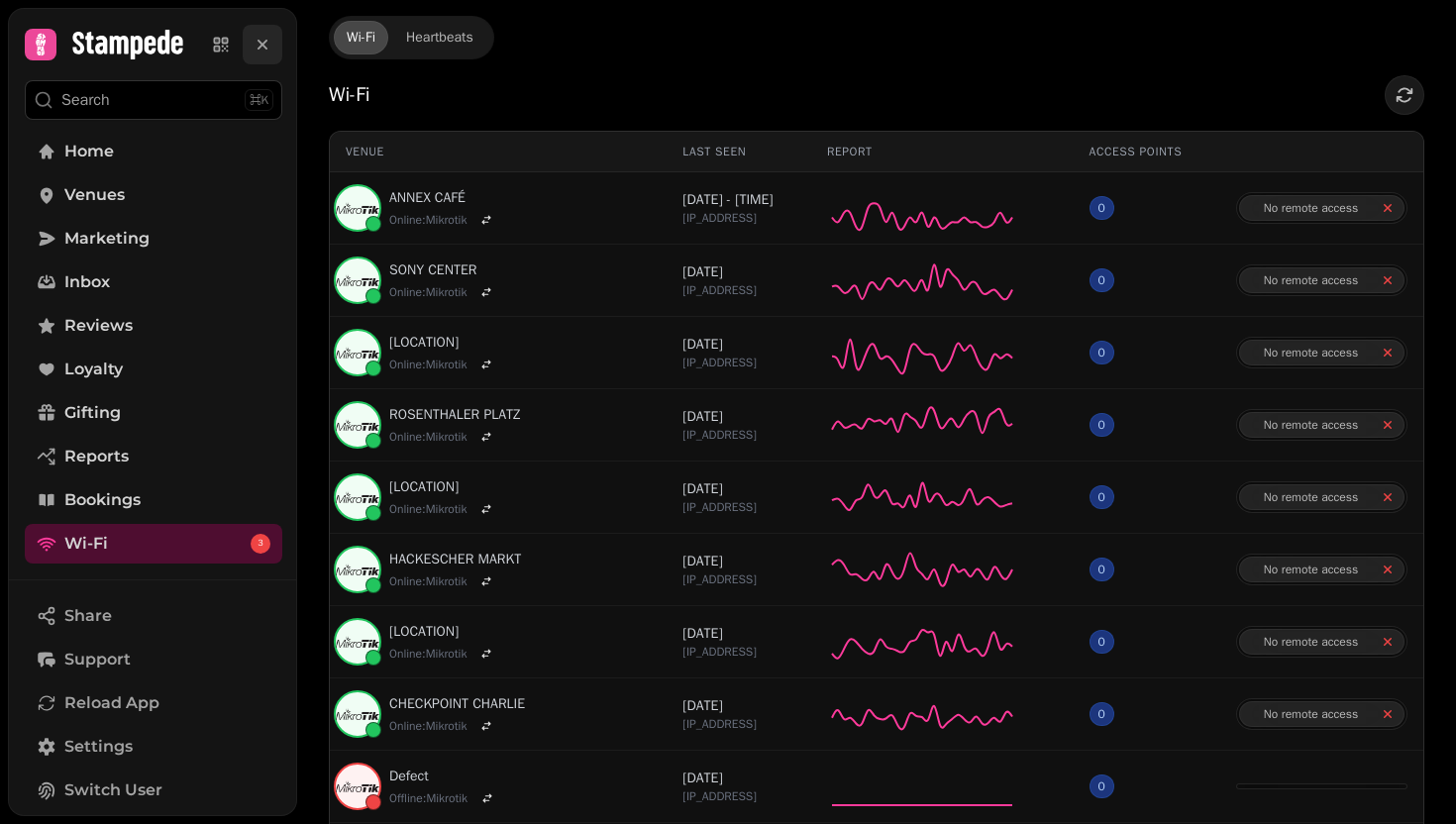 click at bounding box center (262, 45) 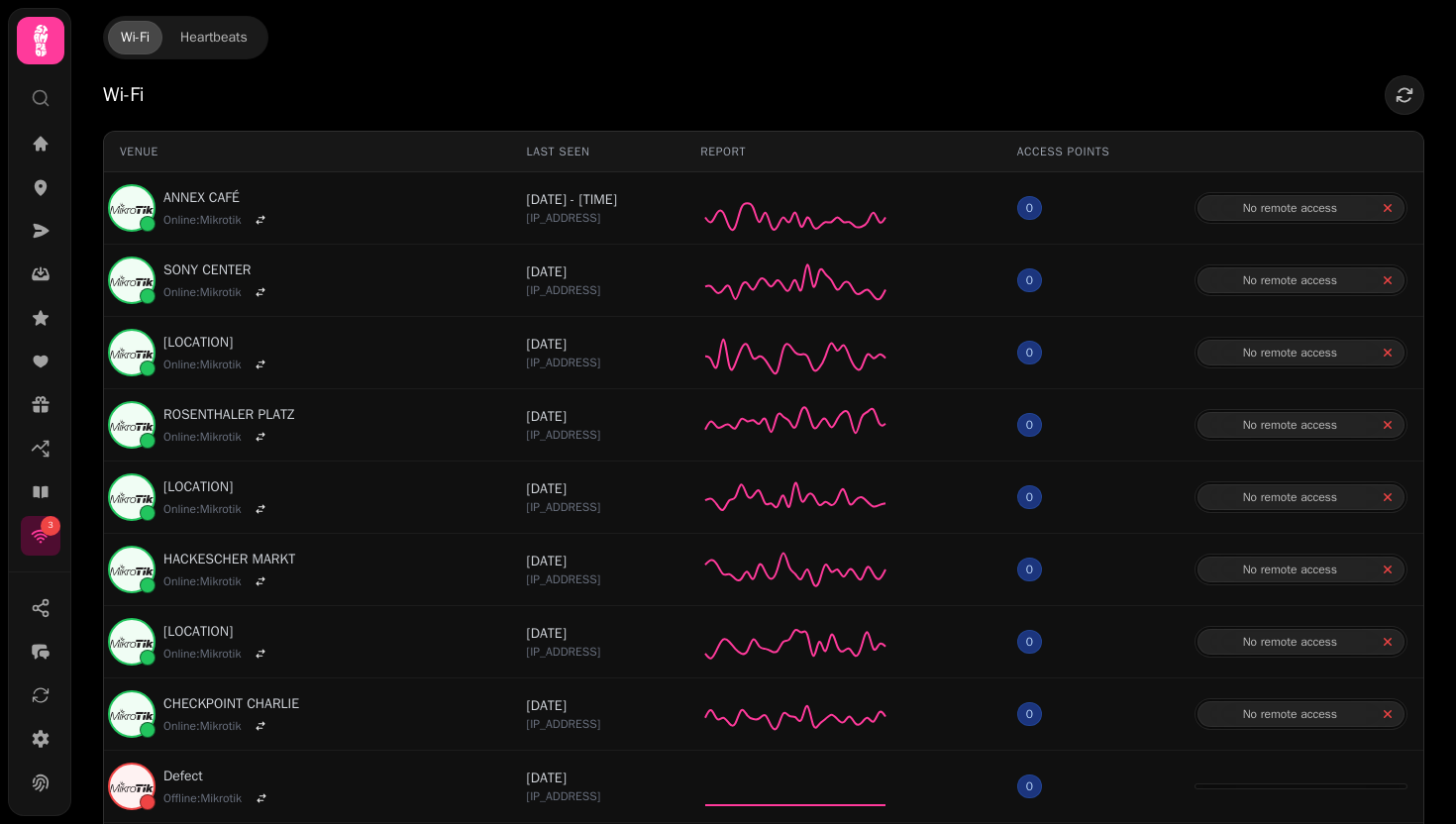 click at bounding box center (41, 41) 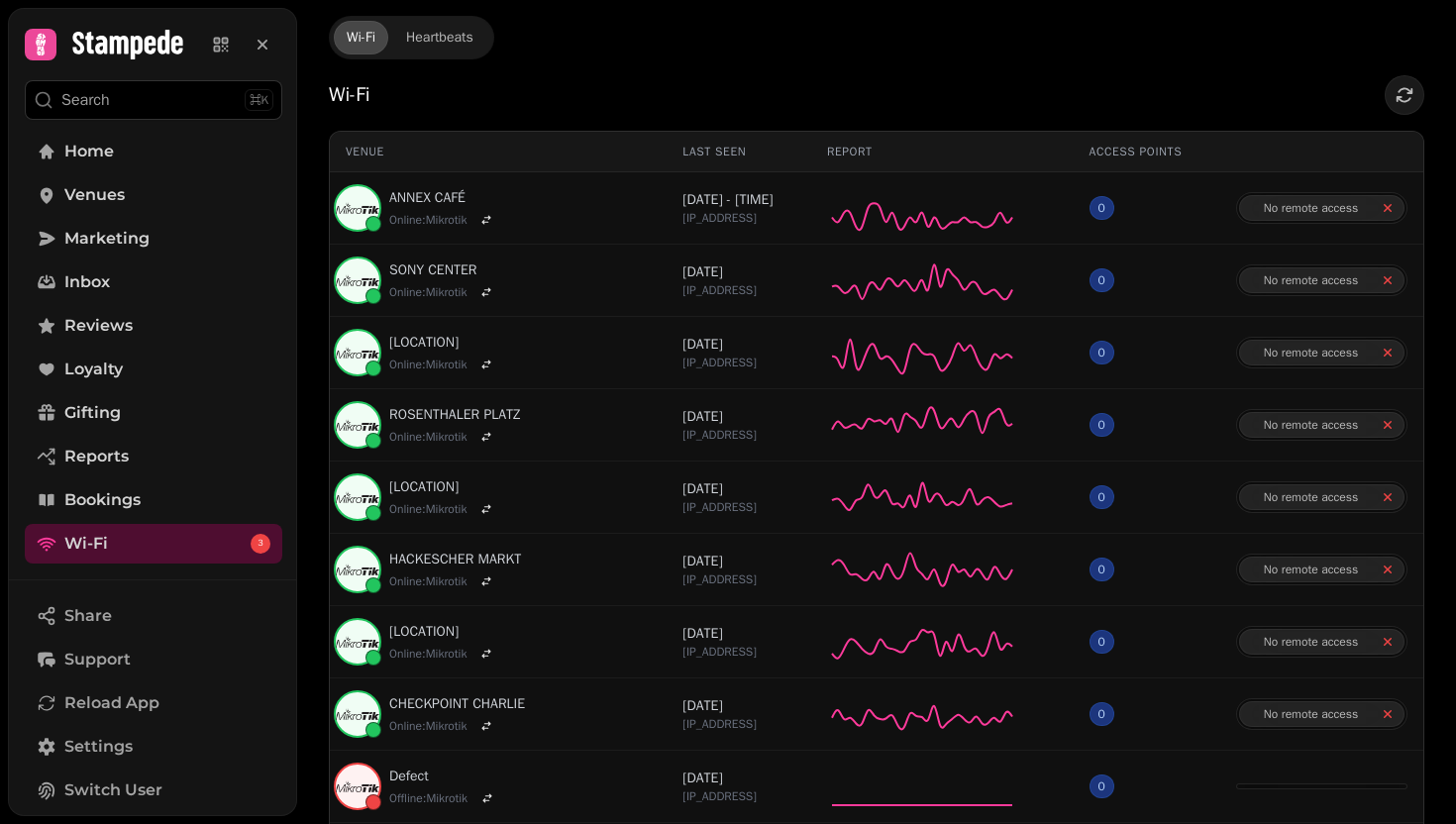 click 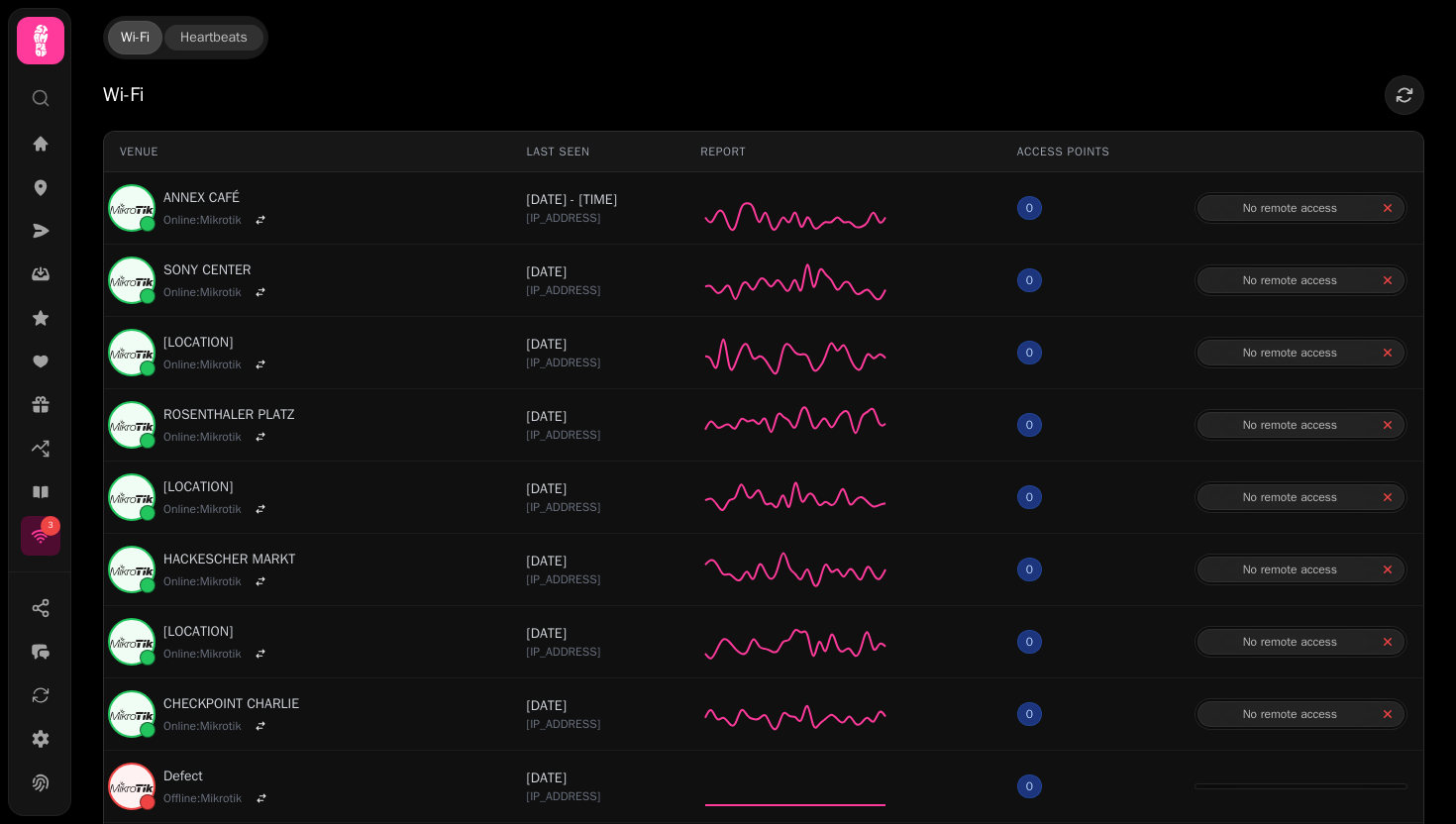 click on "Heartbeats" at bounding box center [214, 38] 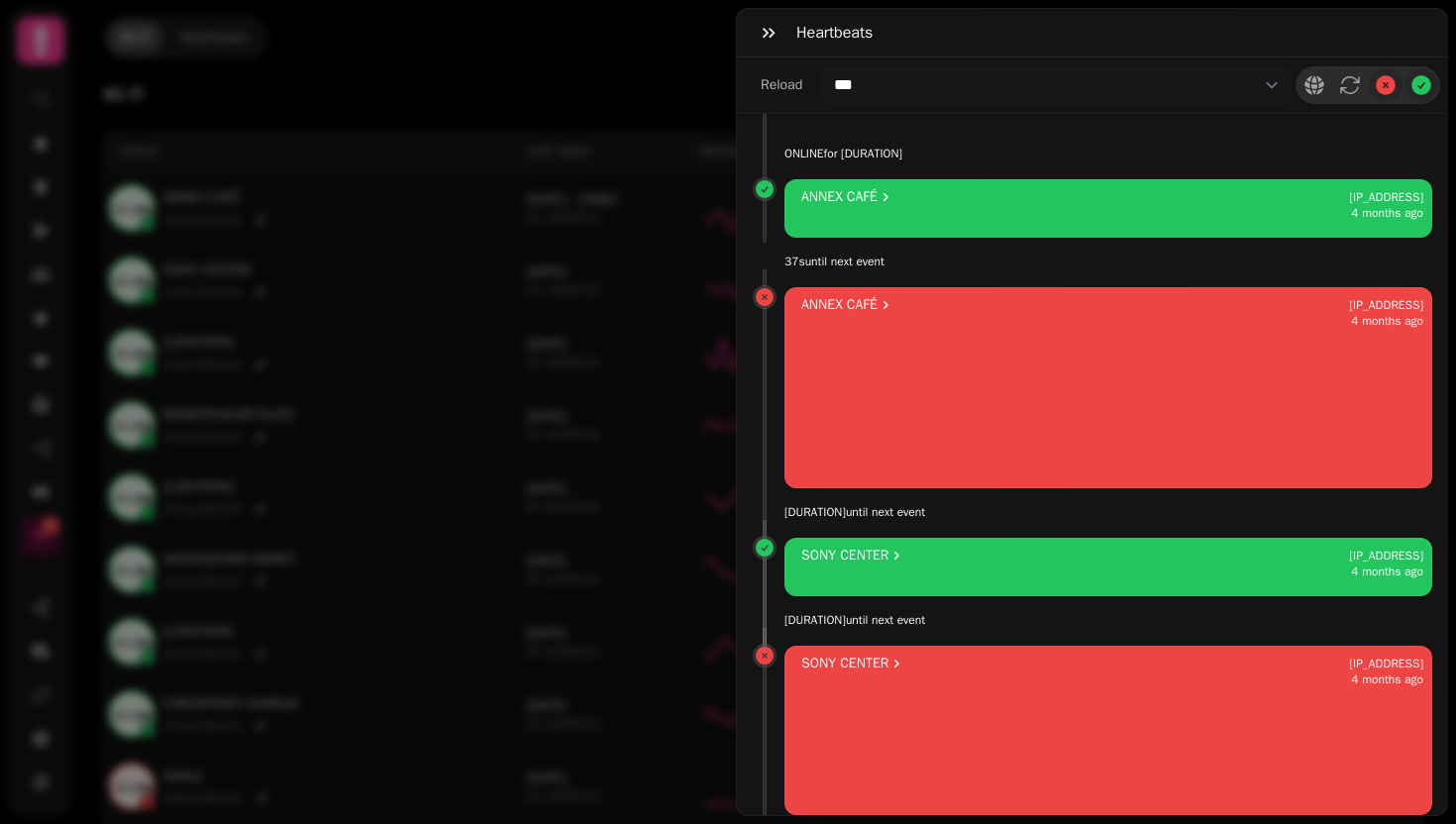 click on "**********" at bounding box center [728, 428] 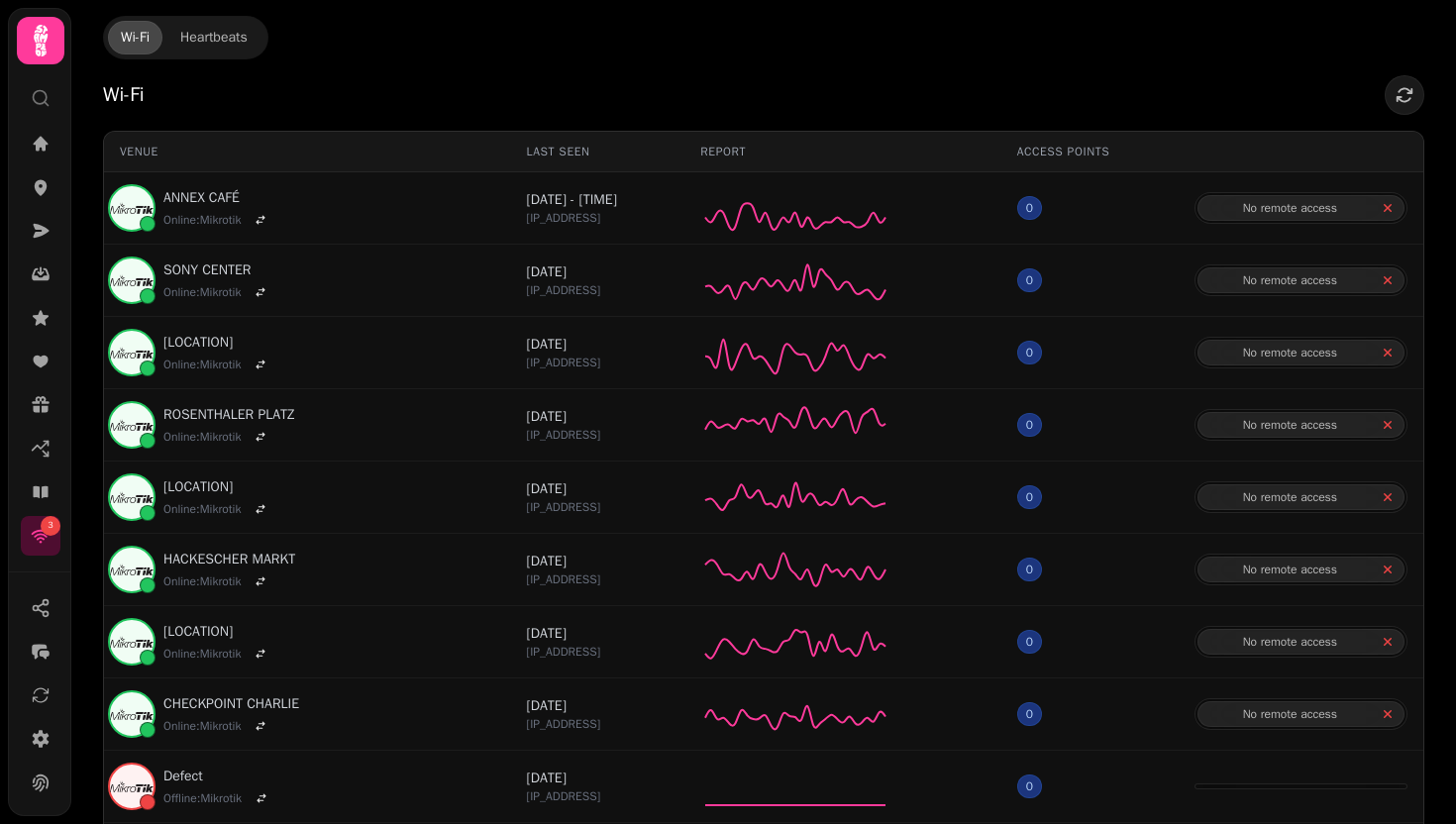 click 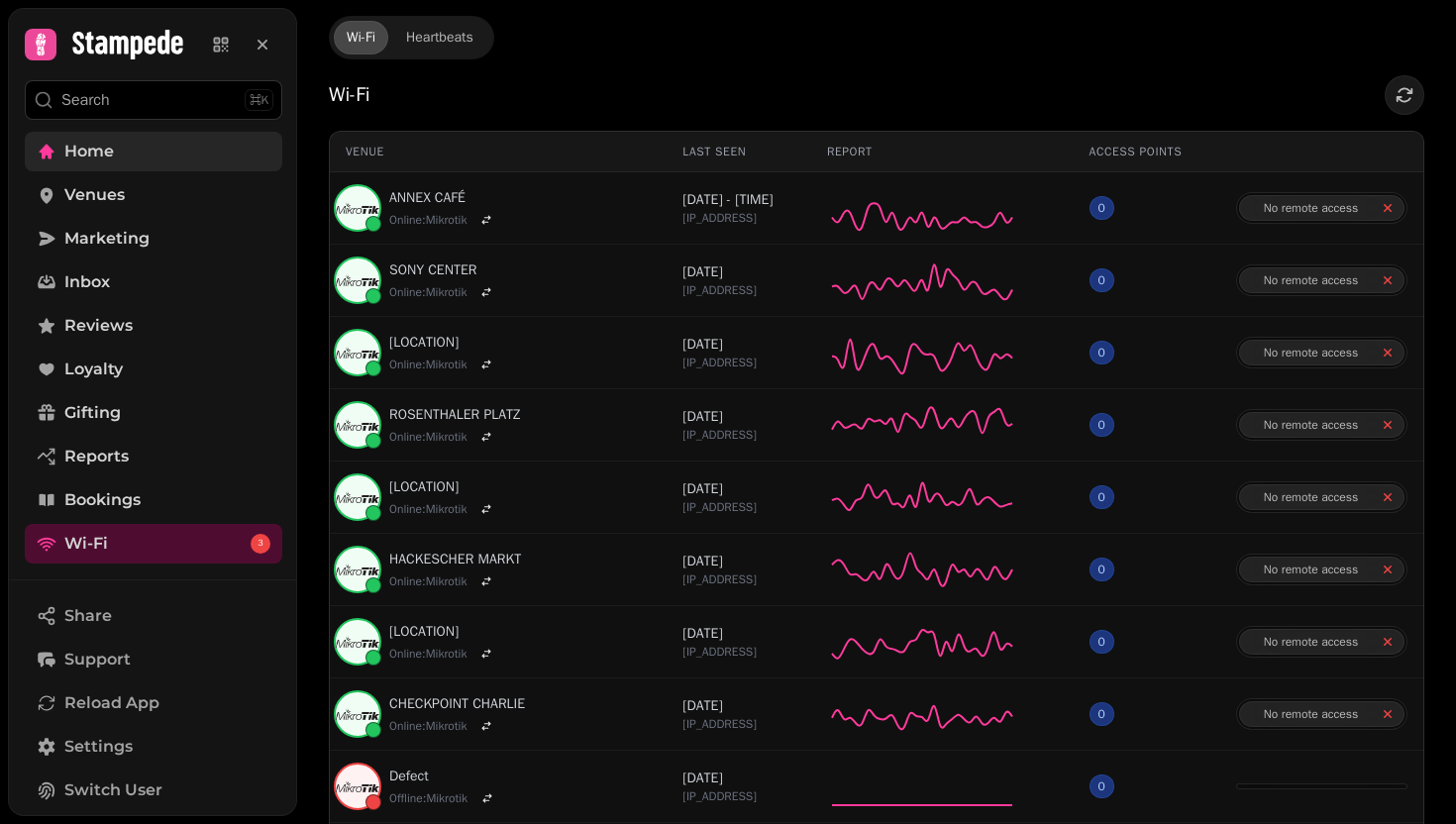 click on "Home" at bounding box center (89, 152) 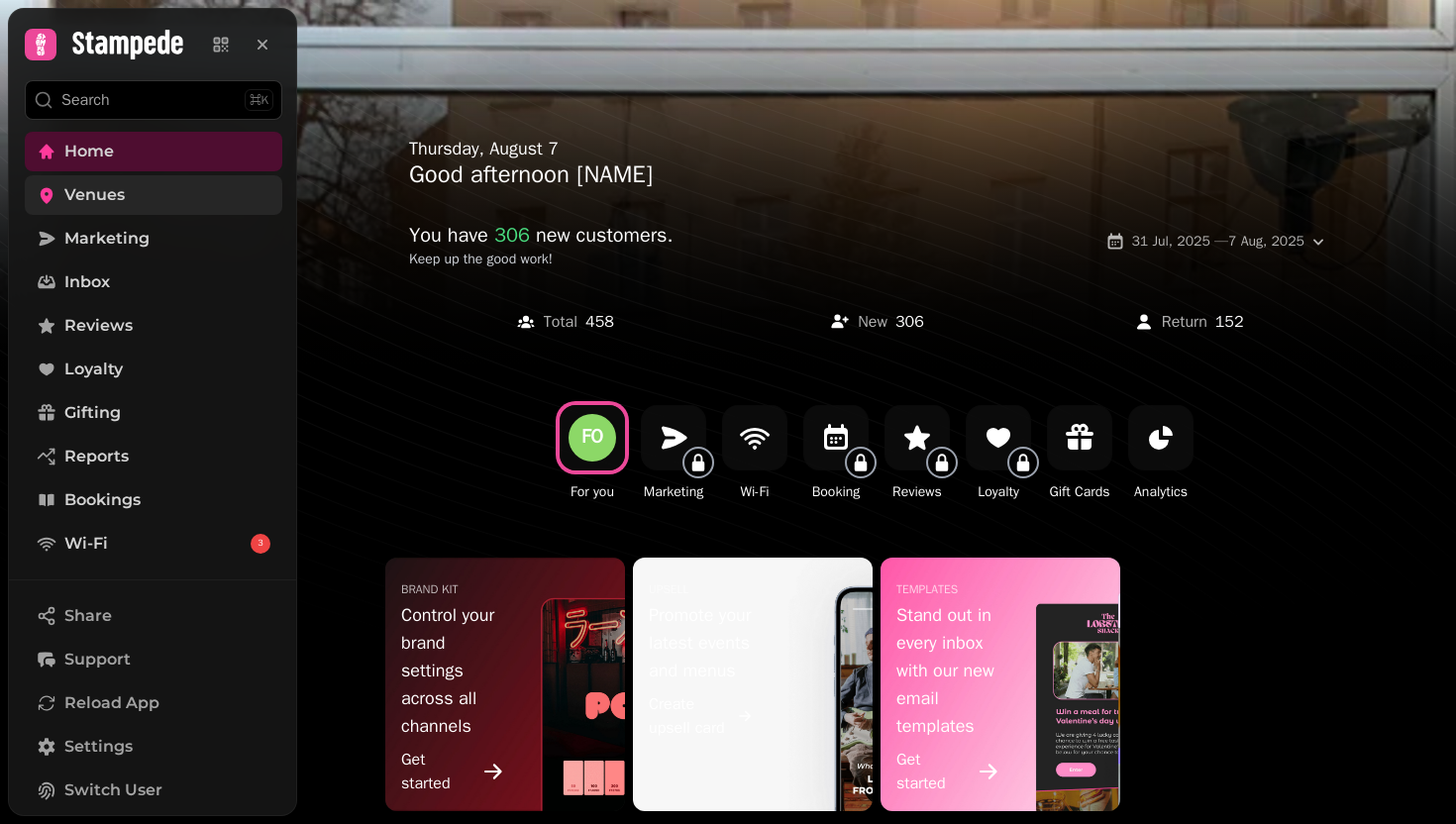 click on "Venues" at bounding box center (94, 195) 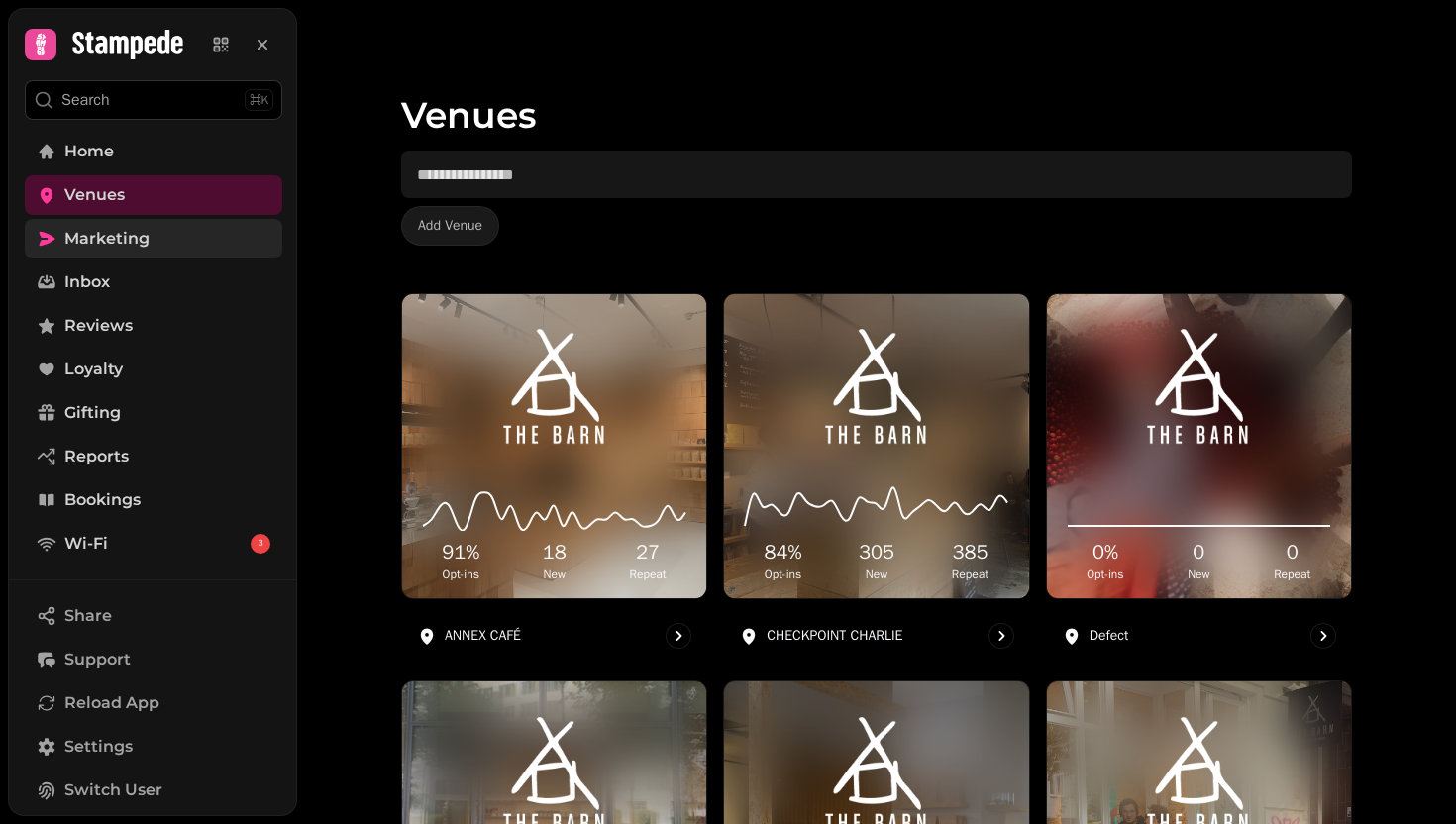 click on "Marketing" at bounding box center [107, 239] 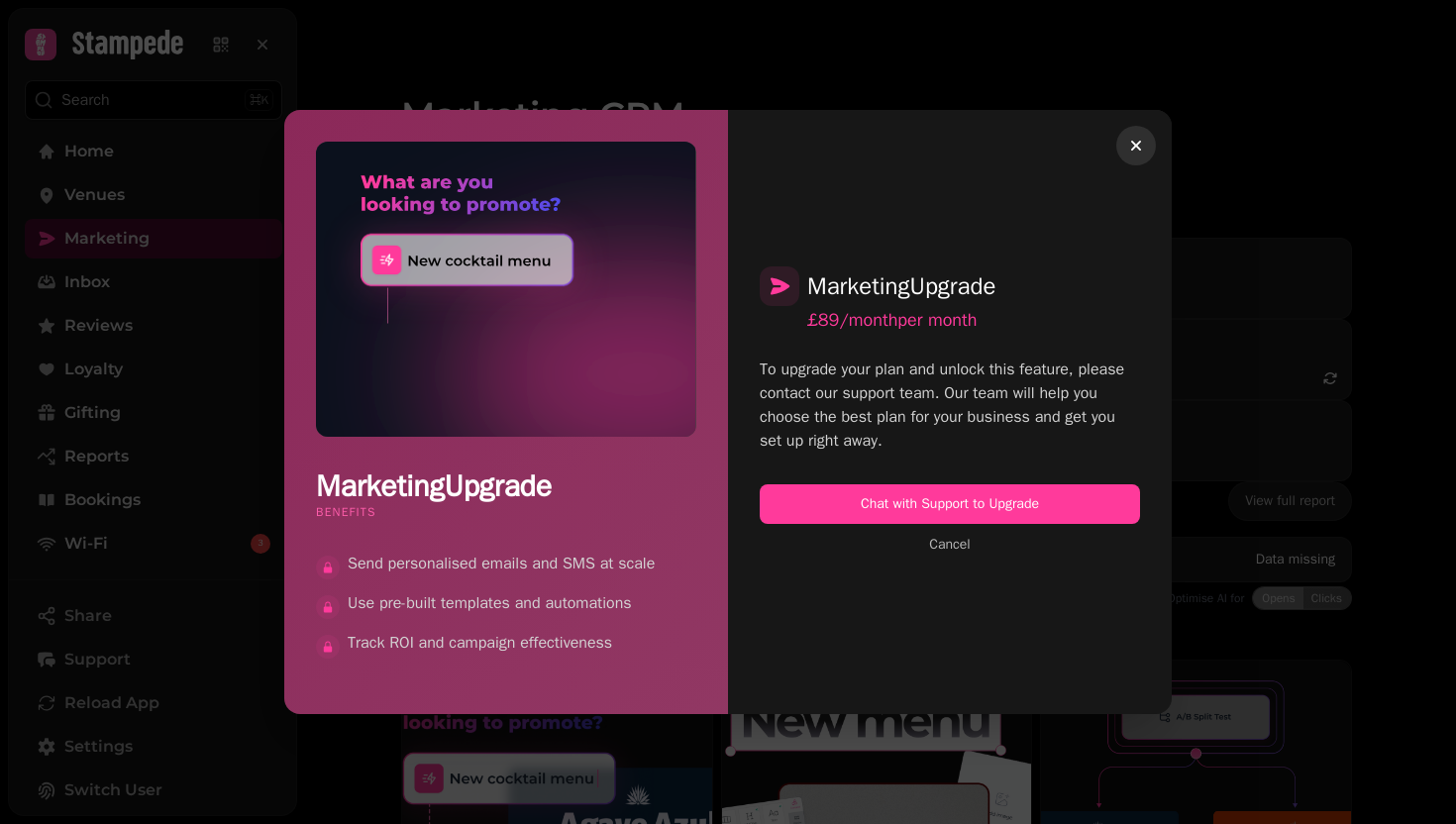 click 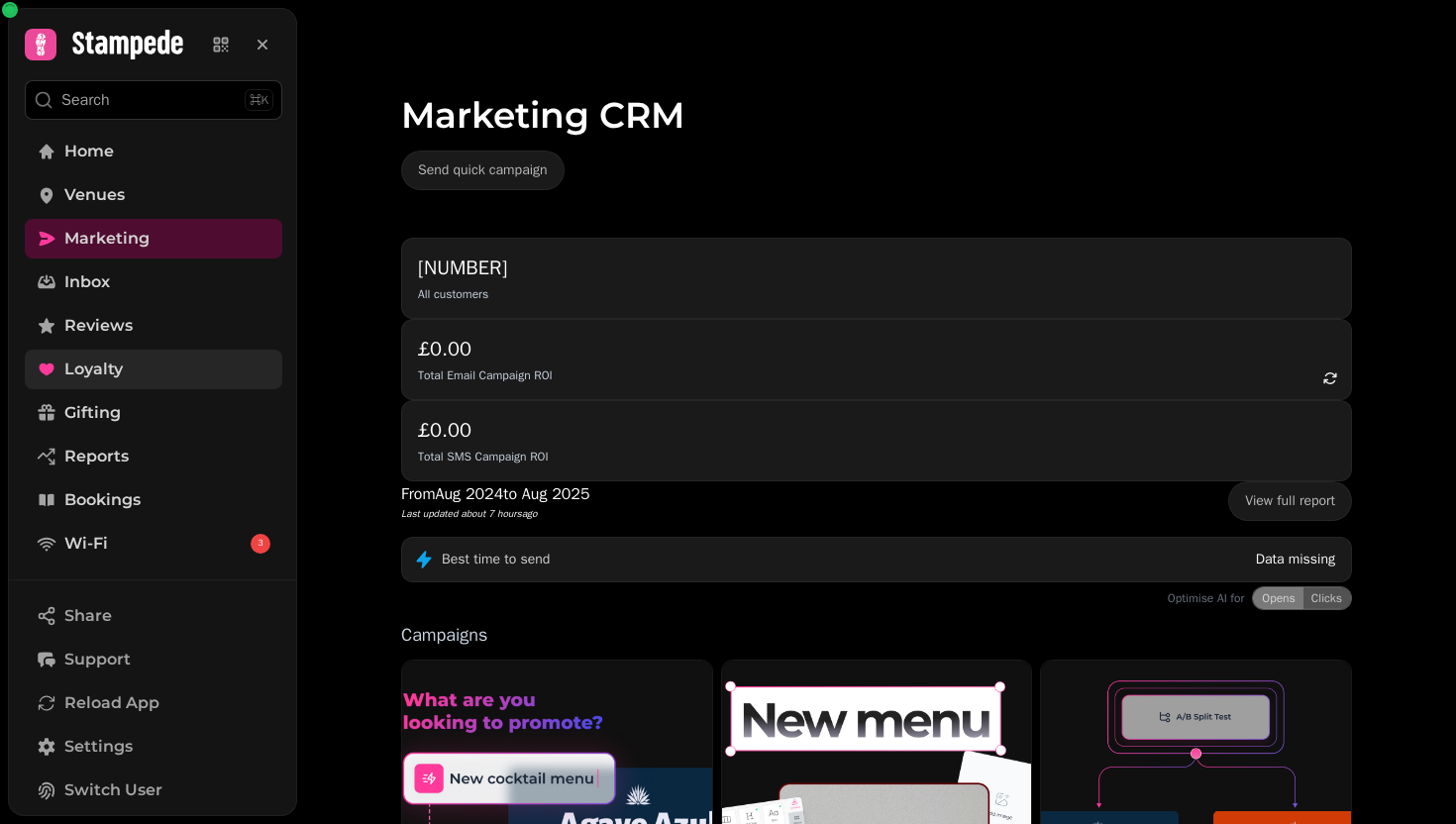click on "Loyalty" at bounding box center (154, 369) 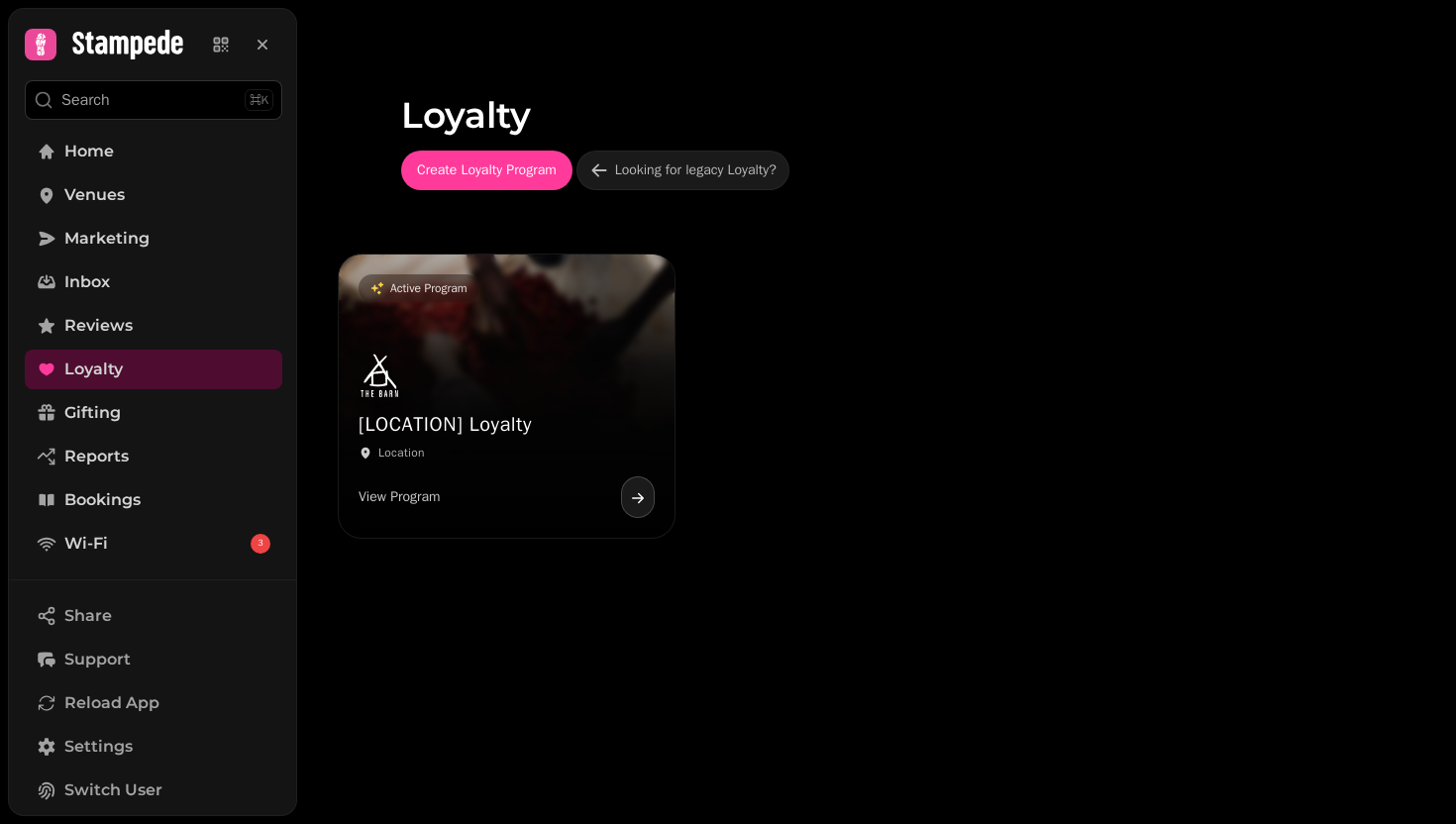 click on "Home Venues Marketing Inbox Reviews Loyalty Gifting Reports Bookings Wi-Fi 3" at bounding box center (154, 348) 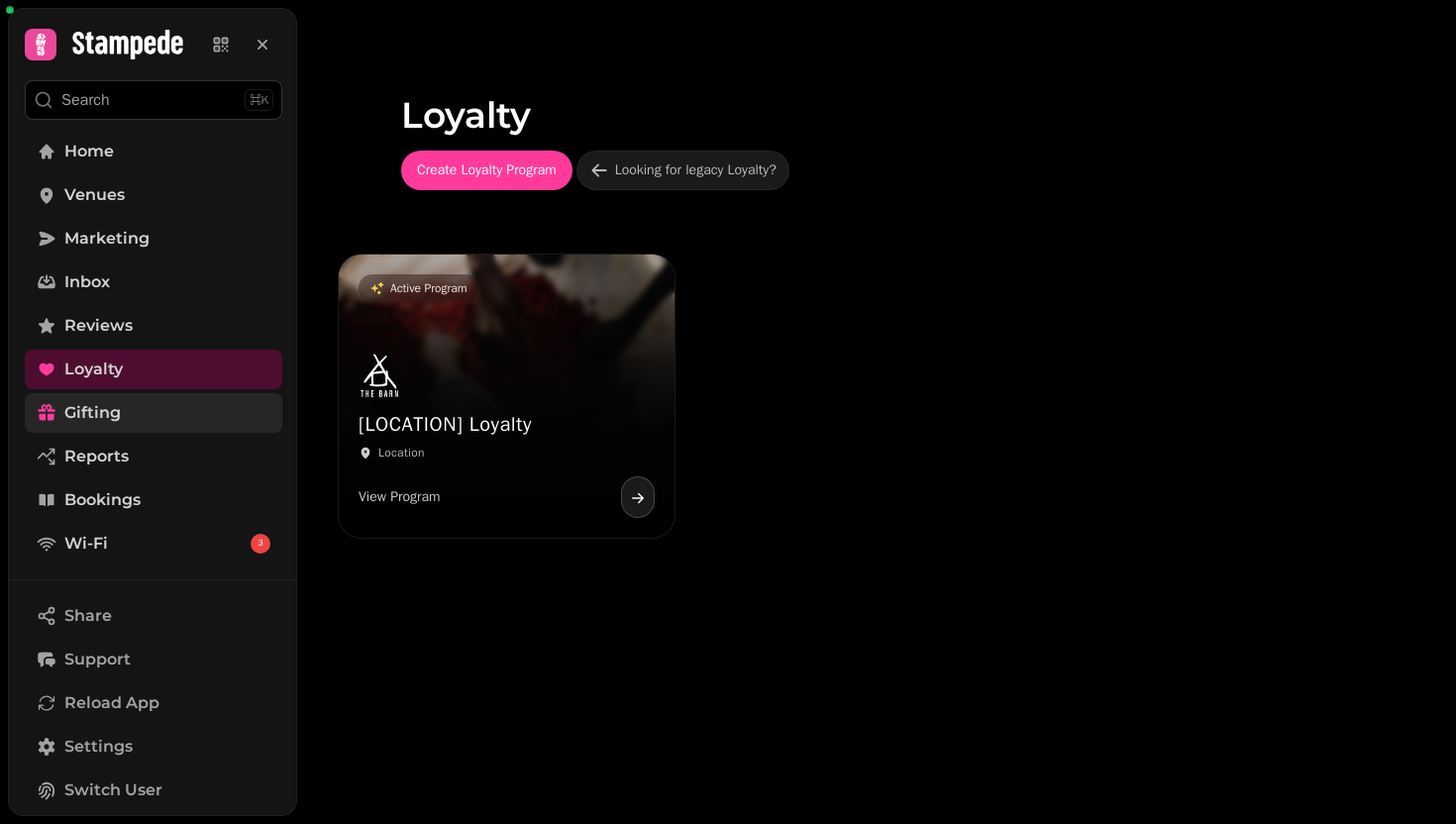 click on "Gifting" at bounding box center (154, 413) 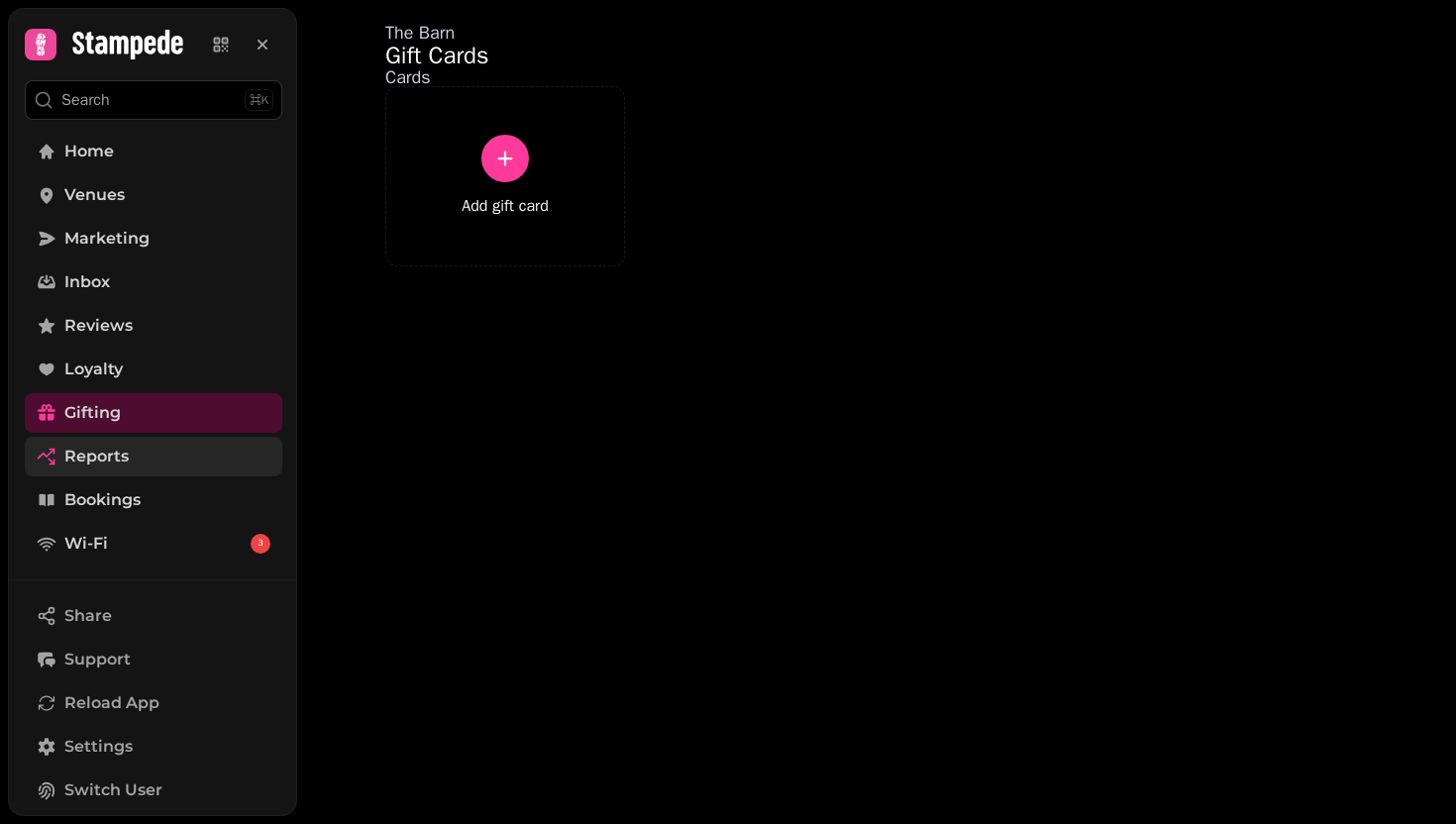 click on "Reports" at bounding box center [154, 457] 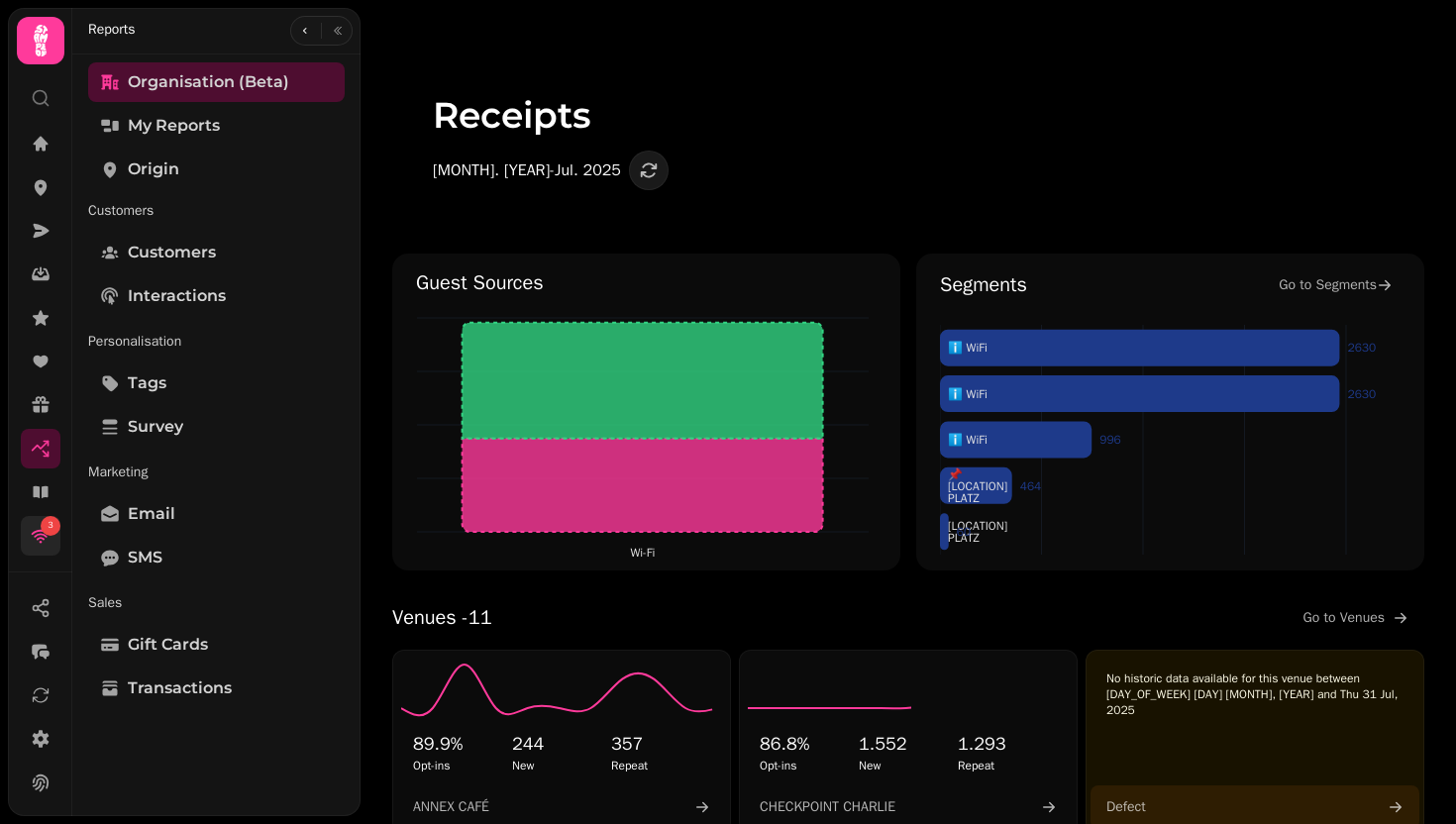 click on "3" at bounding box center [50, 526] 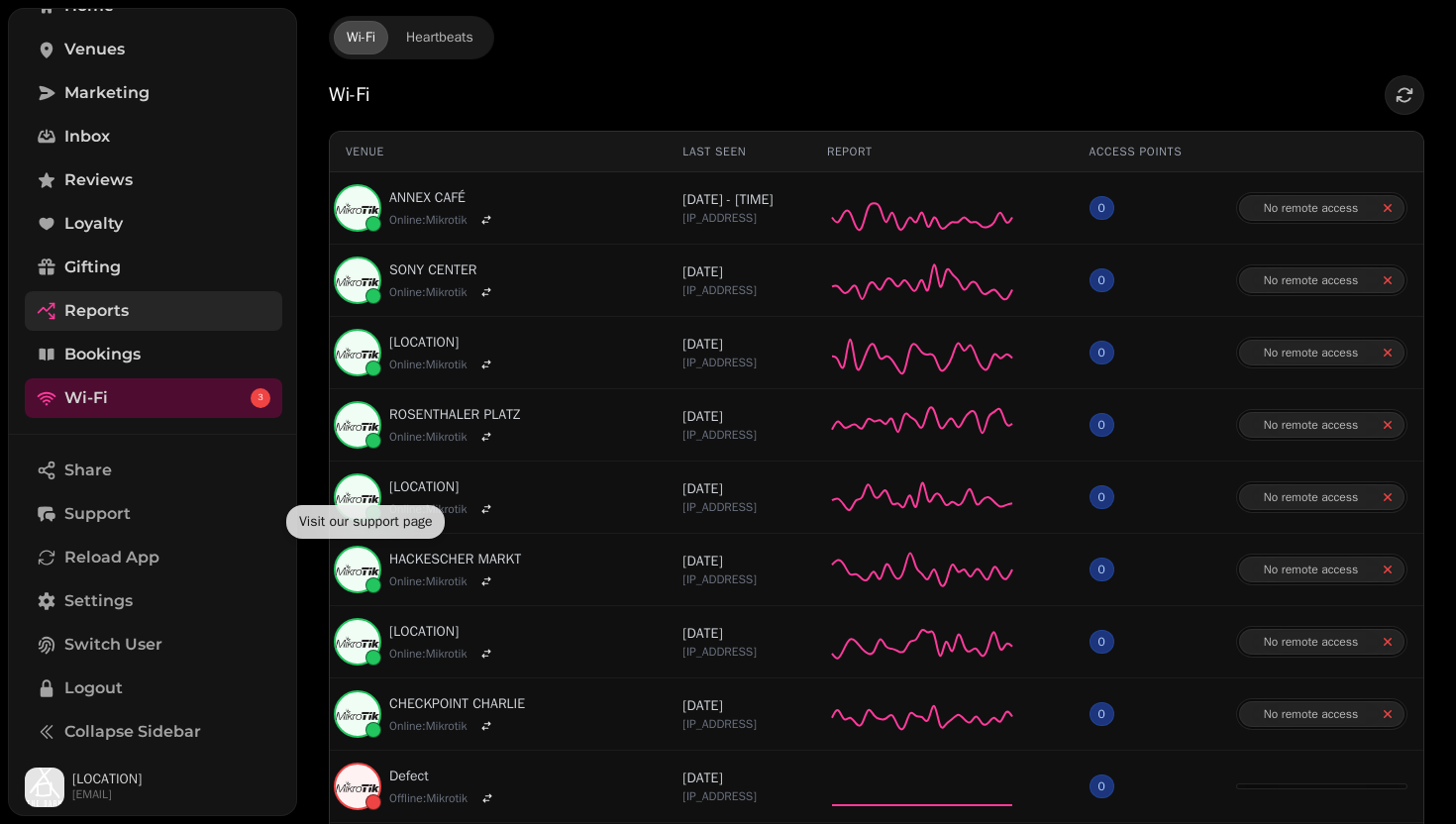 scroll, scrollTop: 0, scrollLeft: 0, axis: both 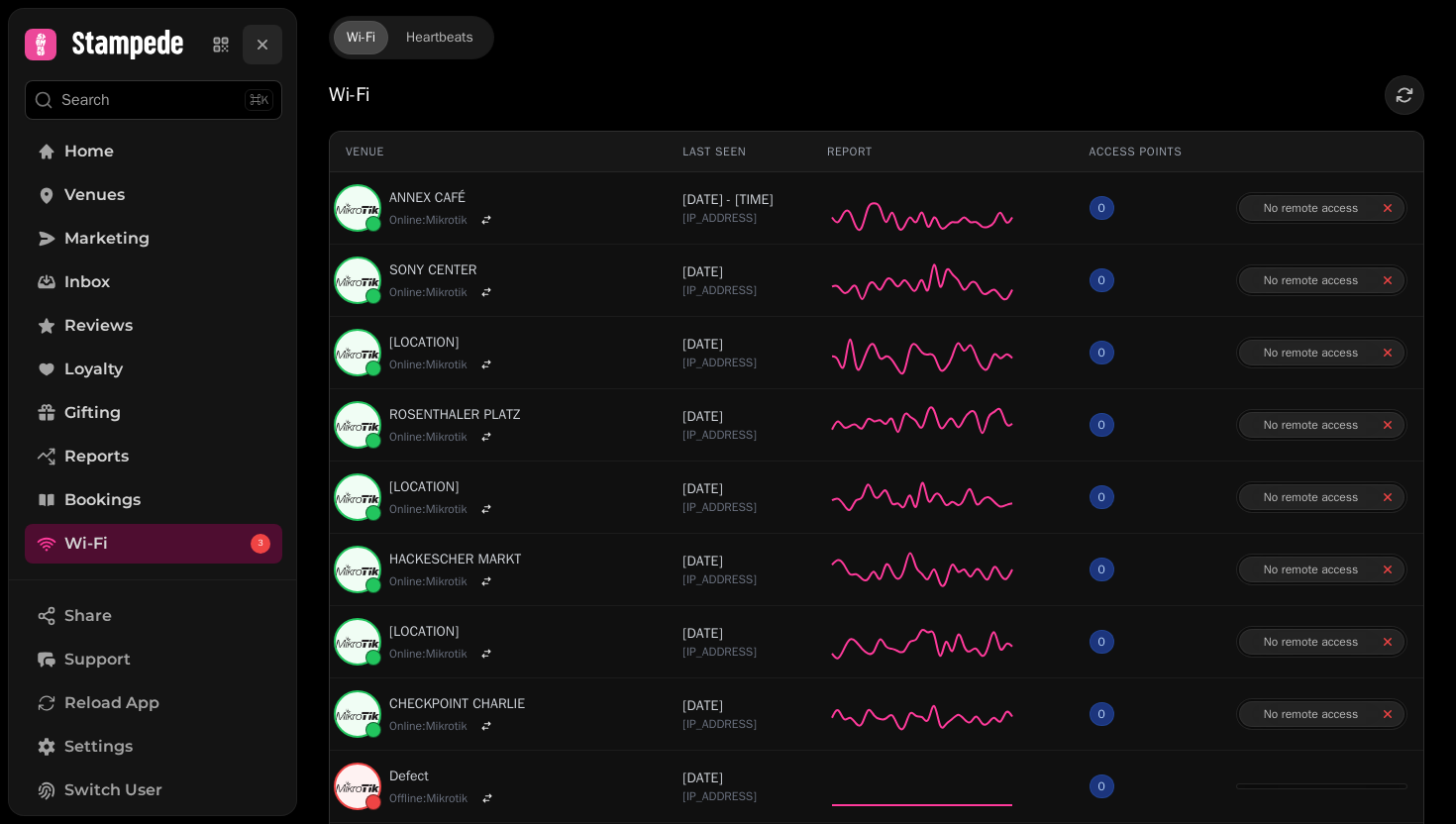 click 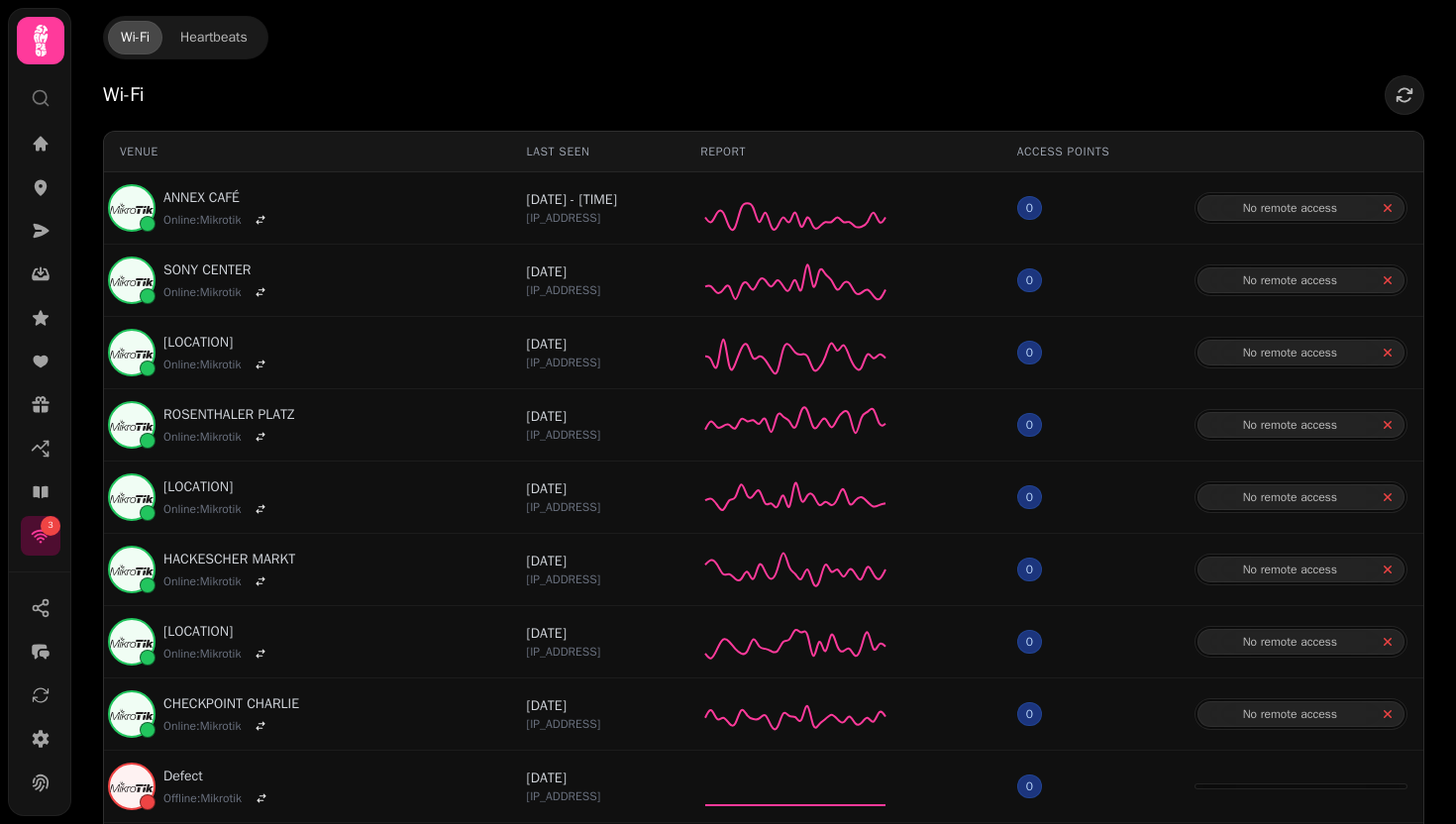 click 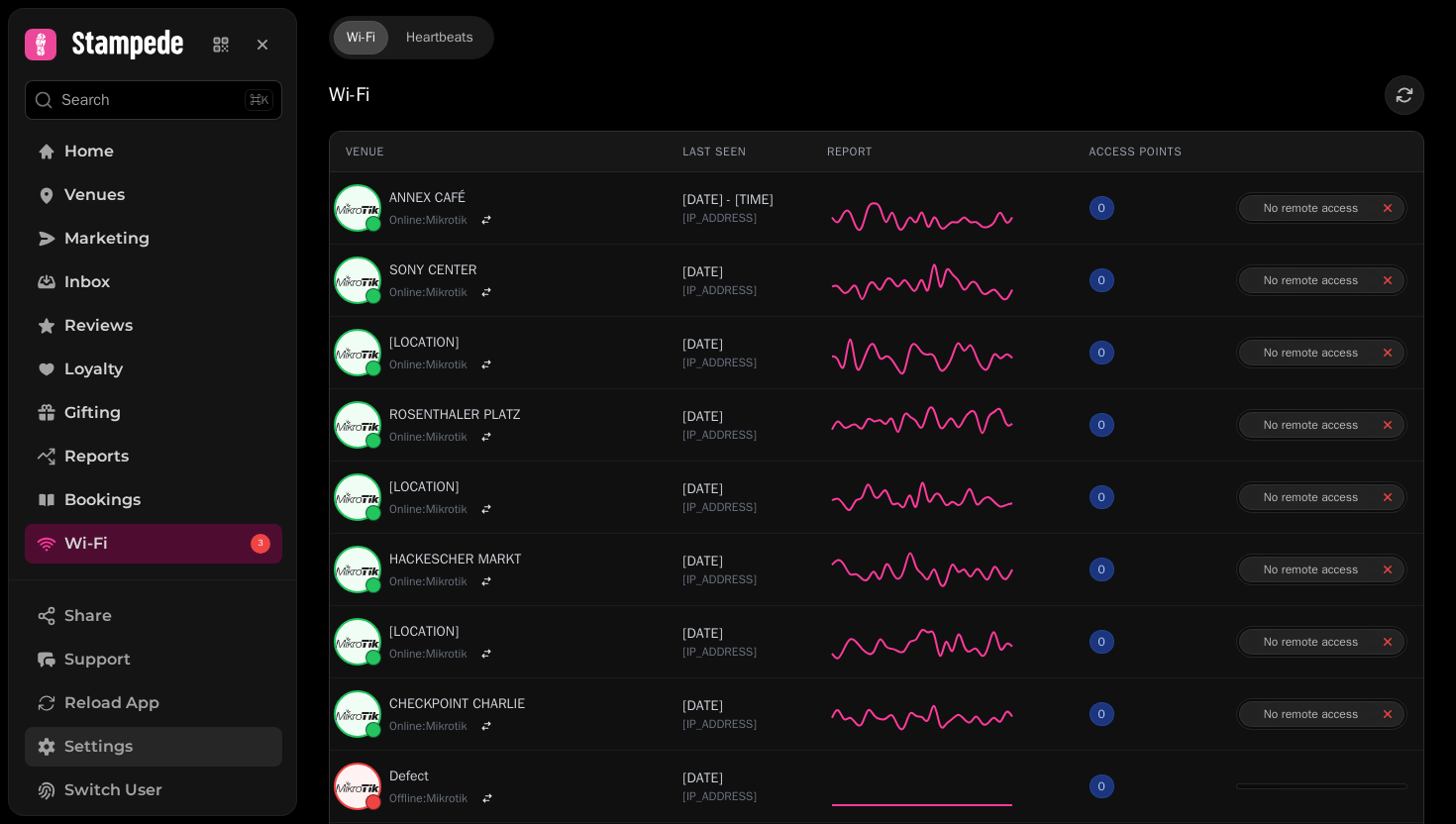 click on "Settings" at bounding box center (98, 747) 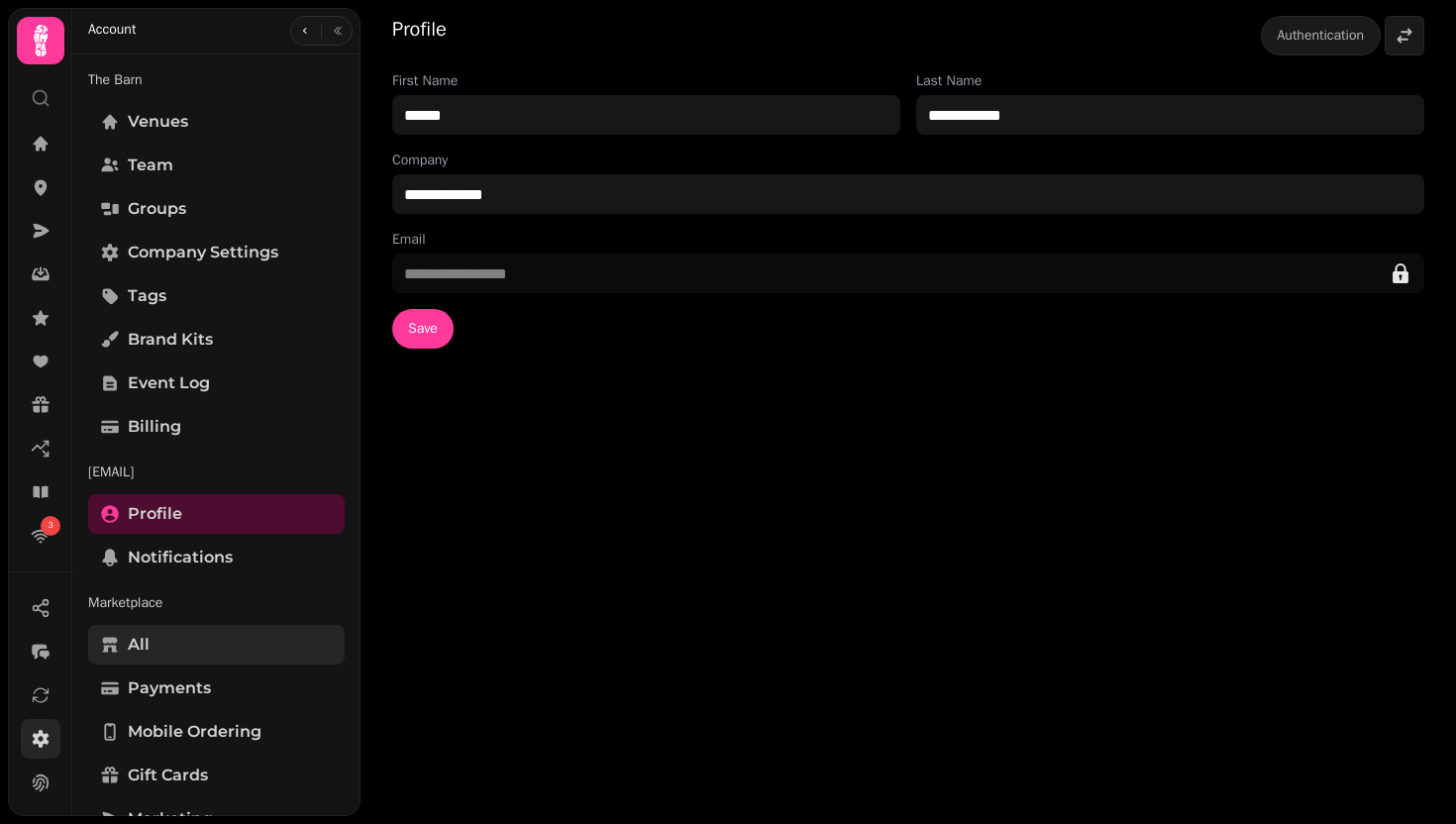 click on "All" at bounding box center (216, 645) 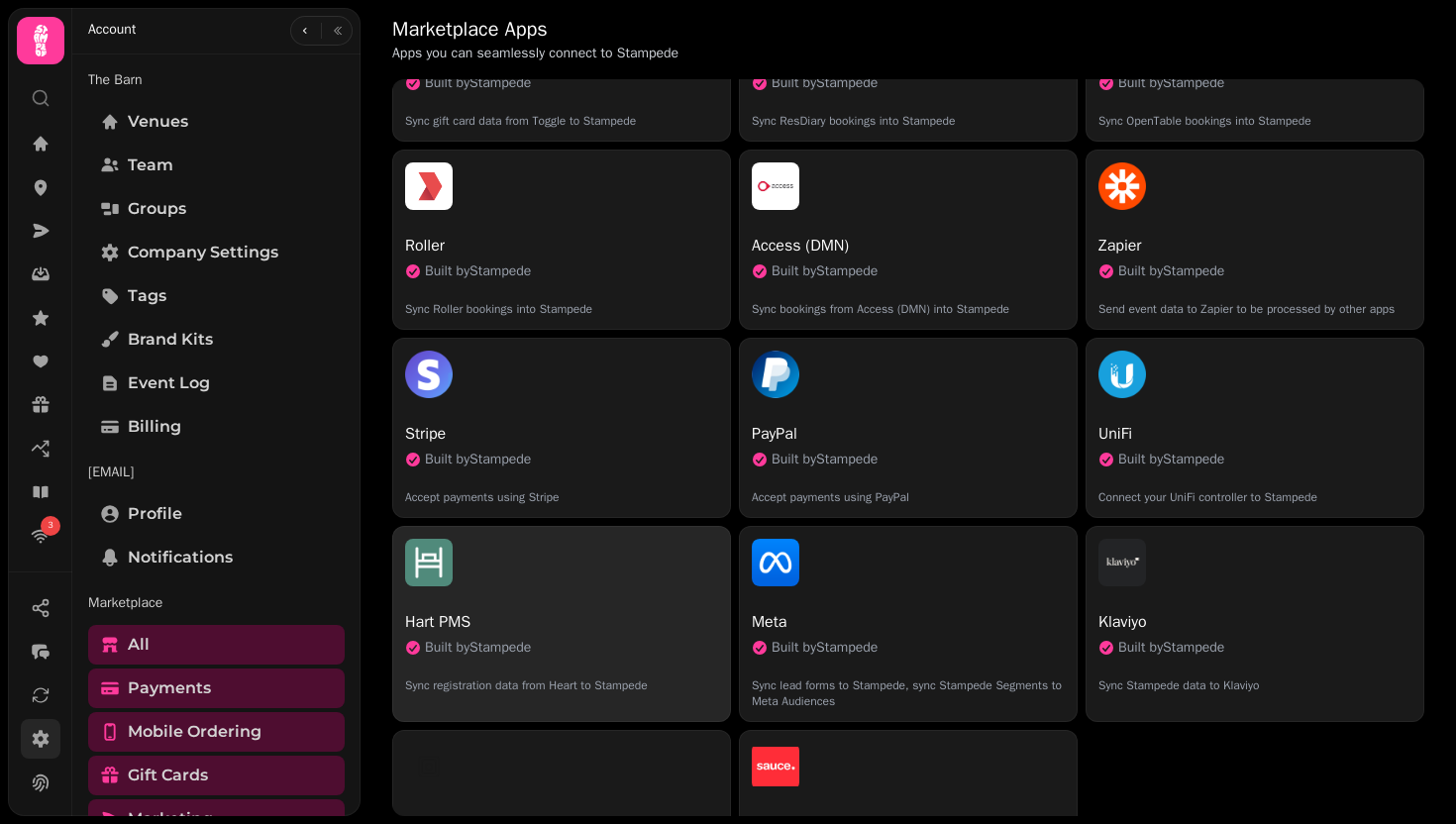 scroll, scrollTop: 840, scrollLeft: 0, axis: vertical 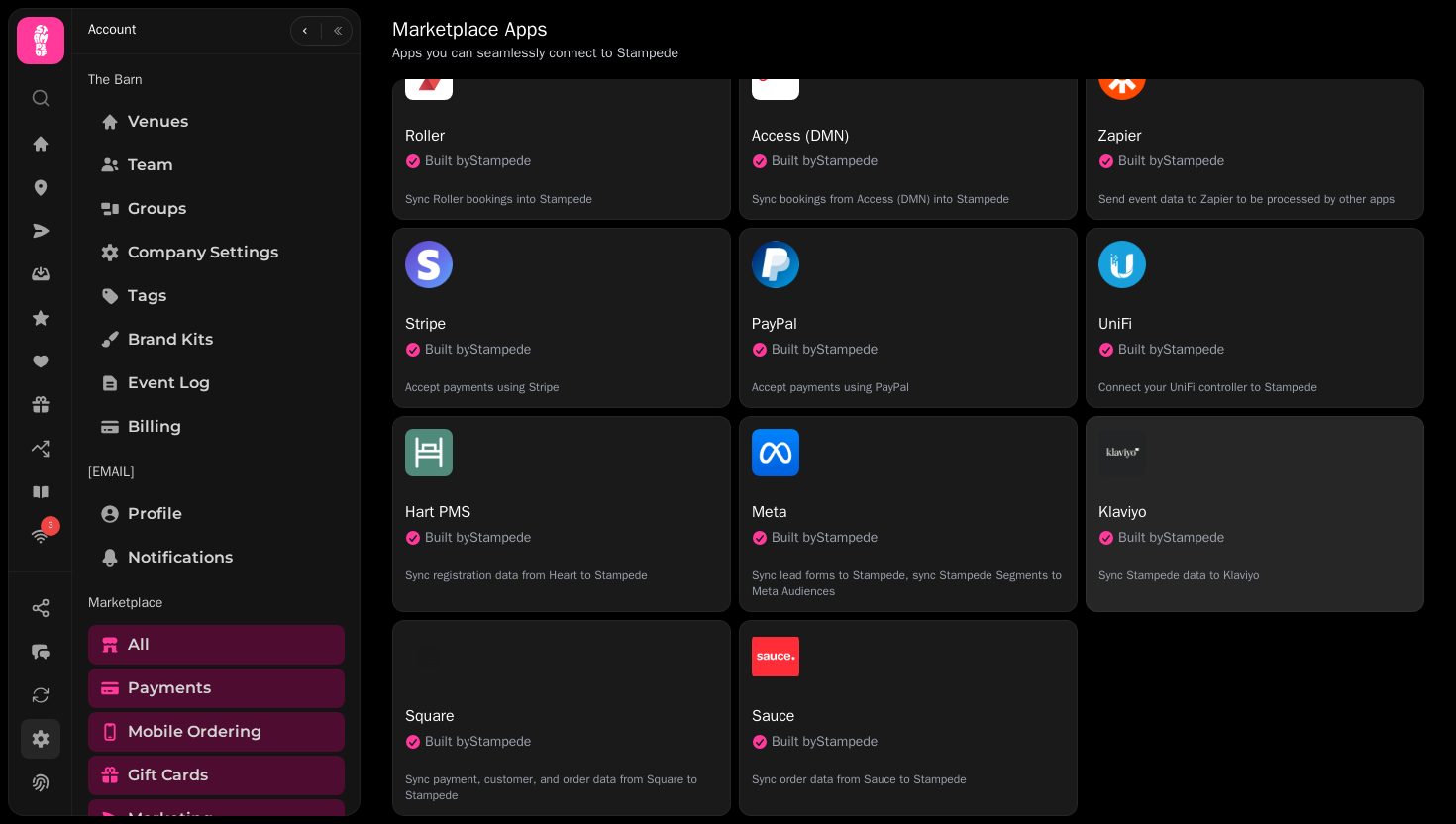 click on "Built by  Stampede" at bounding box center (1171, 538) 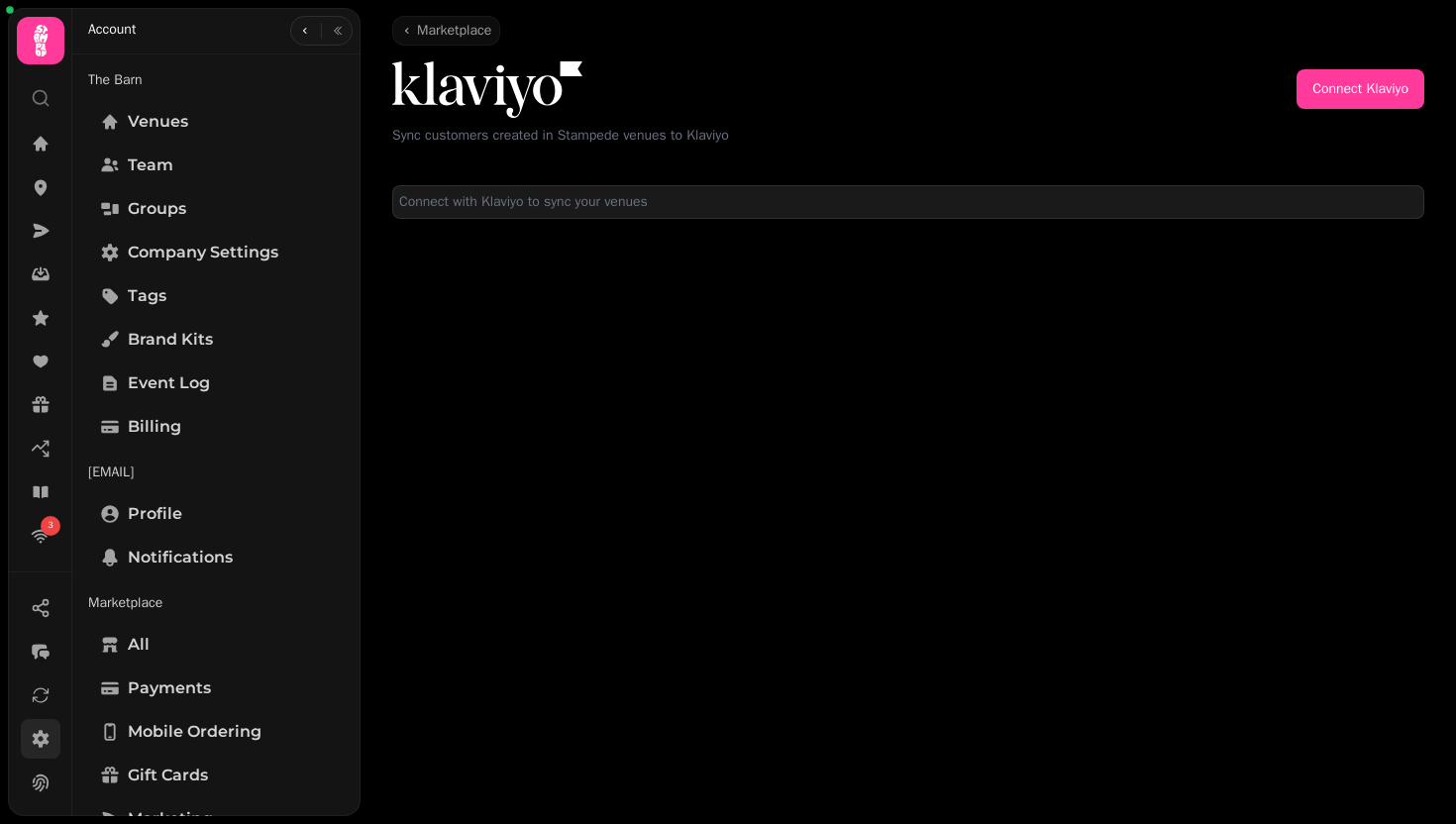click on "Connect with Klaviyo to sync your venues" at bounding box center [908, 202] 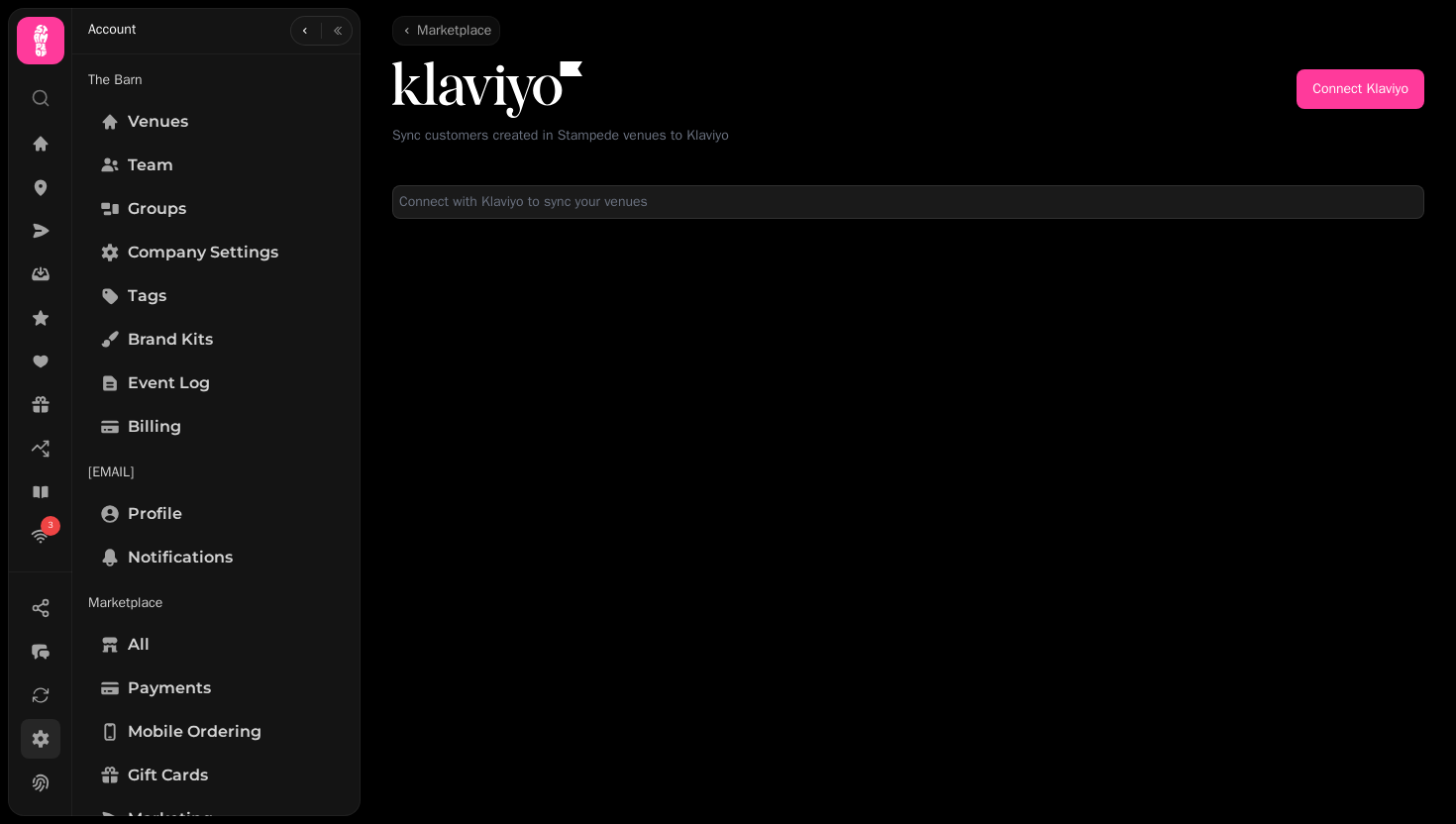 click on "Connect with Klaviyo to sync your venues" at bounding box center (908, 202) 